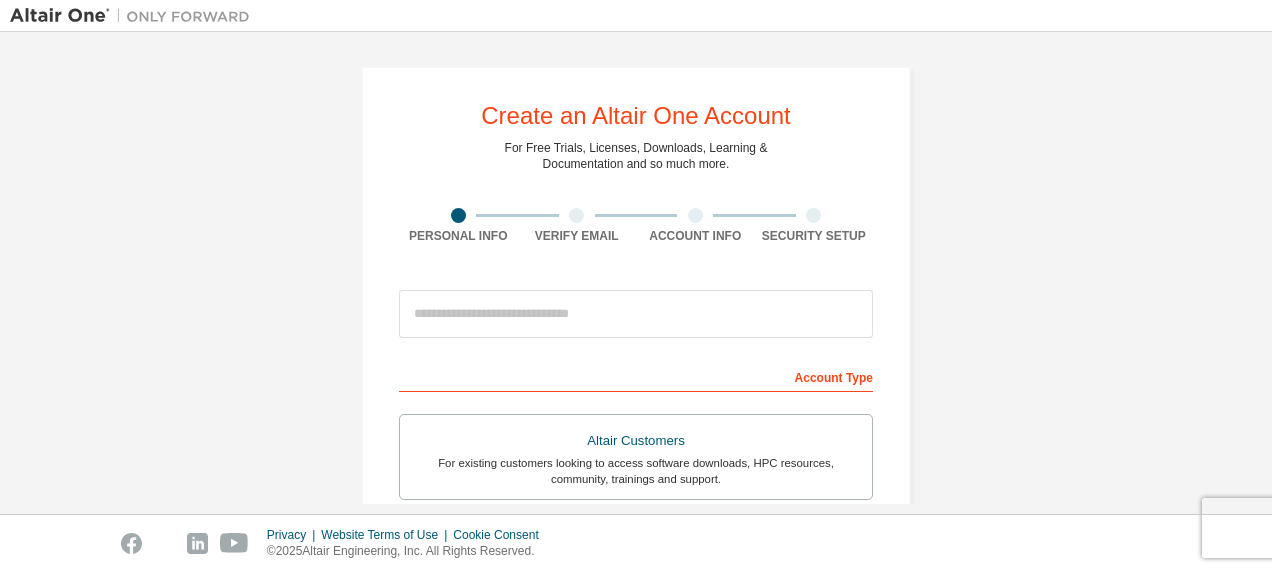 scroll, scrollTop: 0, scrollLeft: 0, axis: both 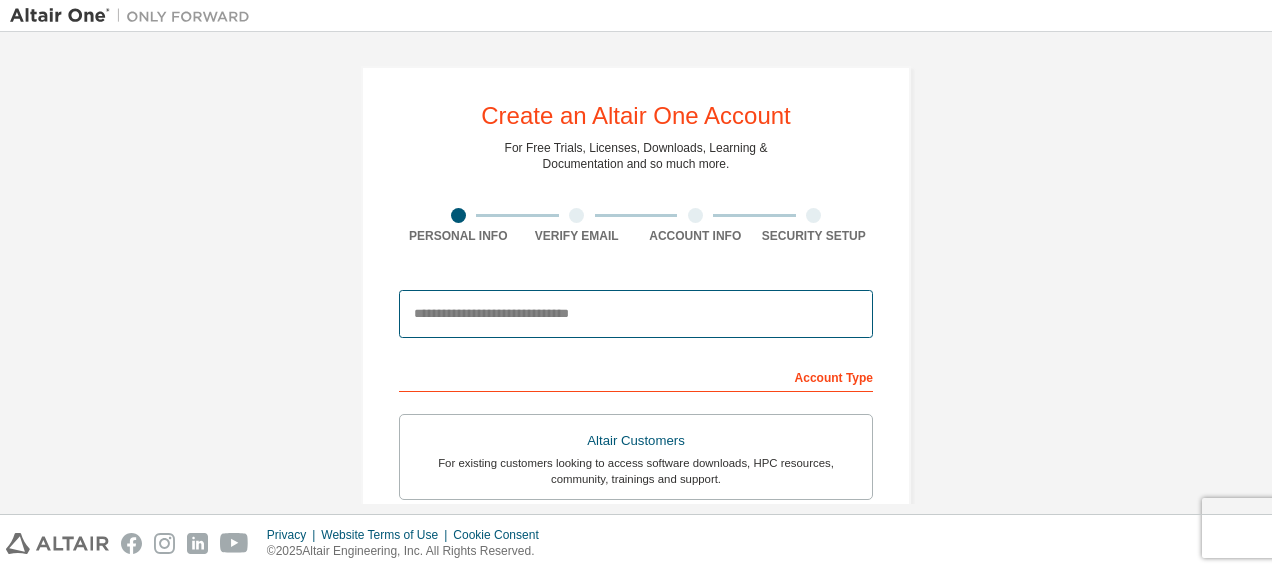 click at bounding box center [636, 314] 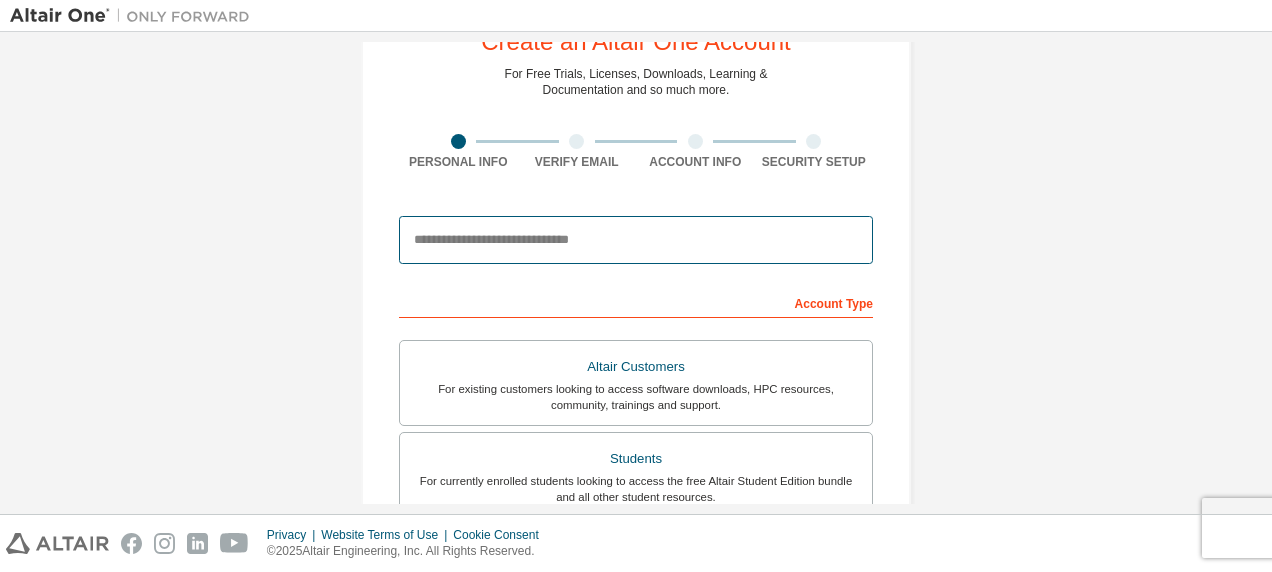scroll, scrollTop: 0, scrollLeft: 0, axis: both 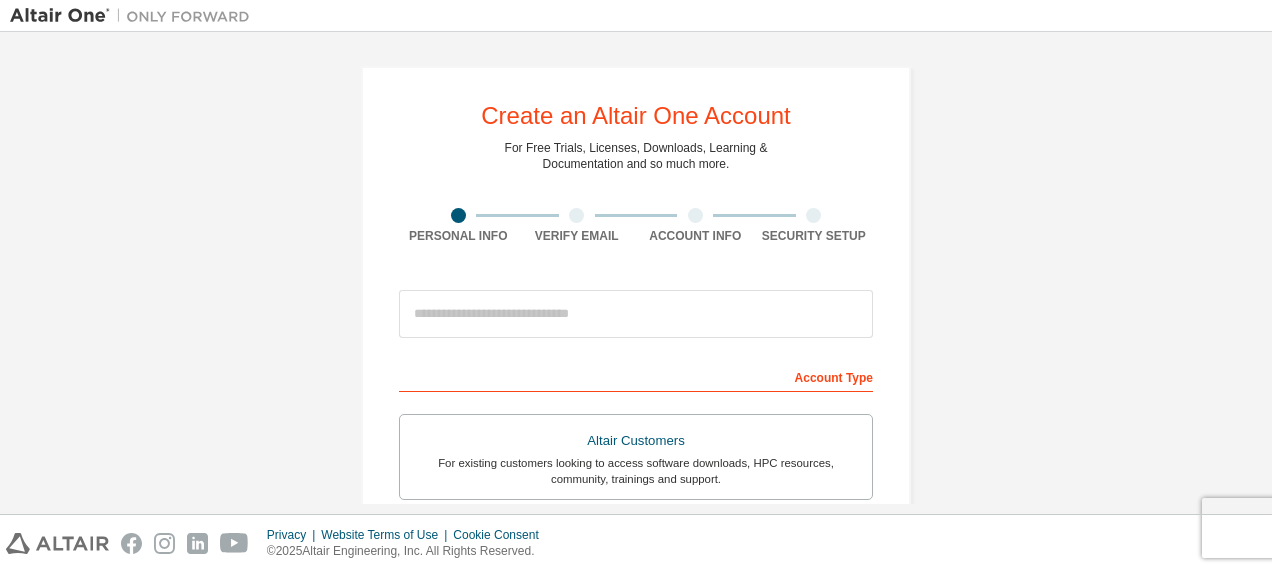 click on "Create an Altair One Account For Free Trials, Licenses, Downloads, Learning &  Documentation and so much more. Personal Info Verify Email Account Info Security Setup This is a federated email. No need to register a new account. You should be able to  login  by using your company's SSO credentials. Email already exists. Please try to  login  instead. Account Type Altair Customers For existing customers looking to access software downloads, HPC resources, community, trainings and support. Students For currently enrolled students looking to access the free Altair Student Edition bundle and all other student resources. Faculty For faculty & administrators of academic institutions administering students and accessing software for academic purposes. Everyone else For individuals, businesses and everyone else looking to try Altair software and explore our product offerings. Your Profile First Name Last Name Job Title Please provide State/Province to help us route sales and support resources to you more efficiently." at bounding box center [636, 571] 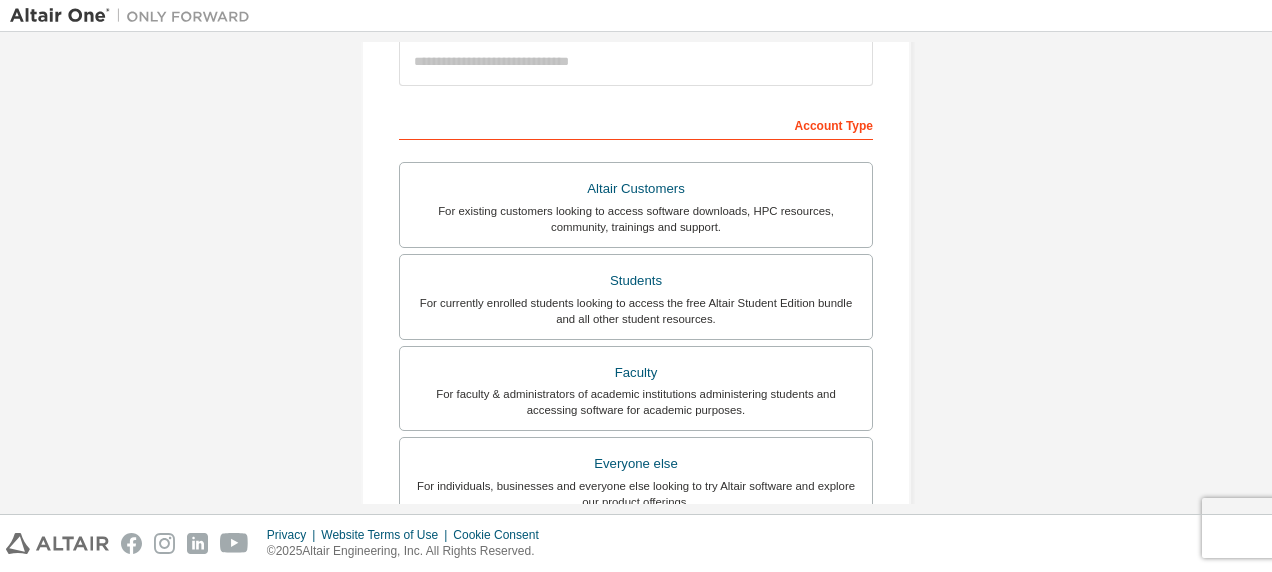 scroll, scrollTop: 318, scrollLeft: 0, axis: vertical 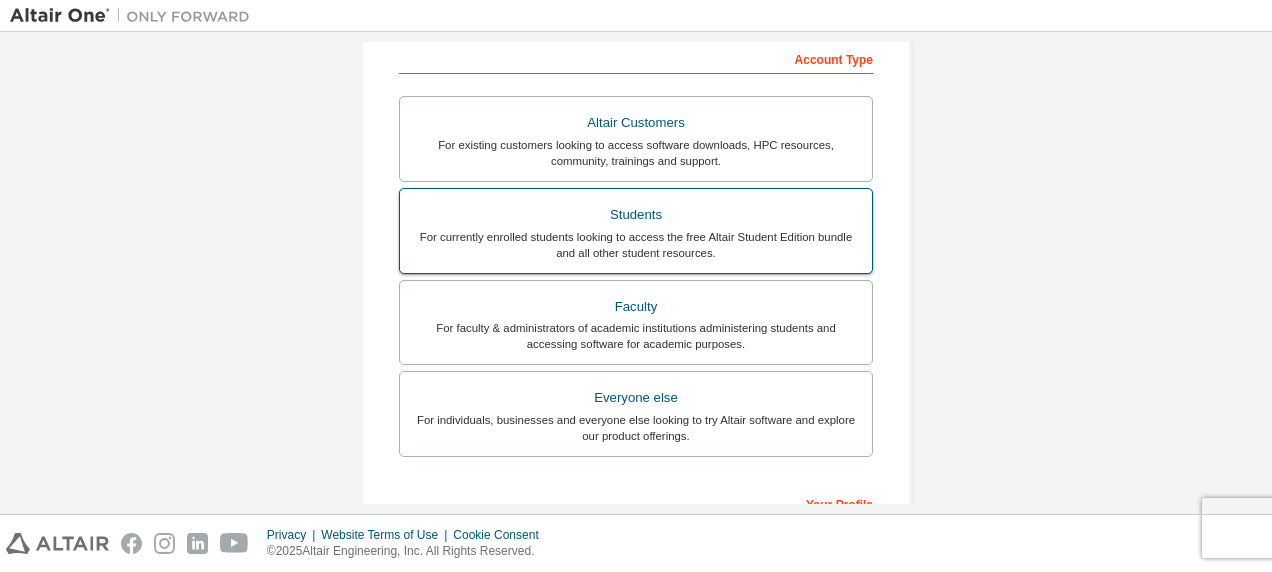 click on "For currently enrolled students looking to access the free Altair Student Edition bundle and all other student resources." at bounding box center [636, 245] 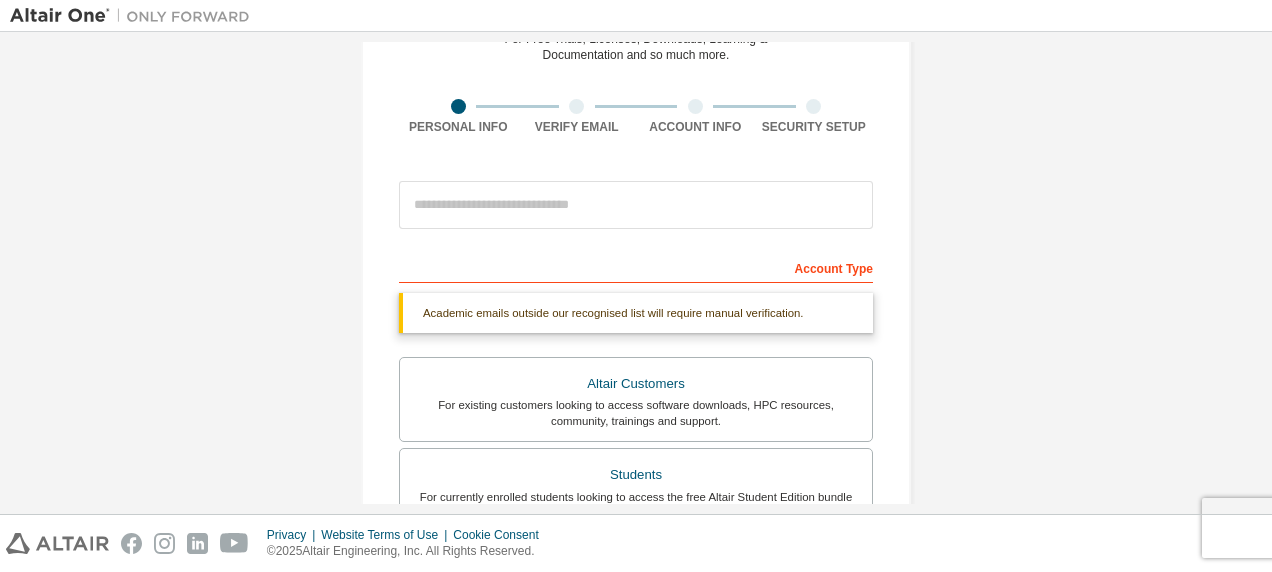 scroll, scrollTop: 108, scrollLeft: 0, axis: vertical 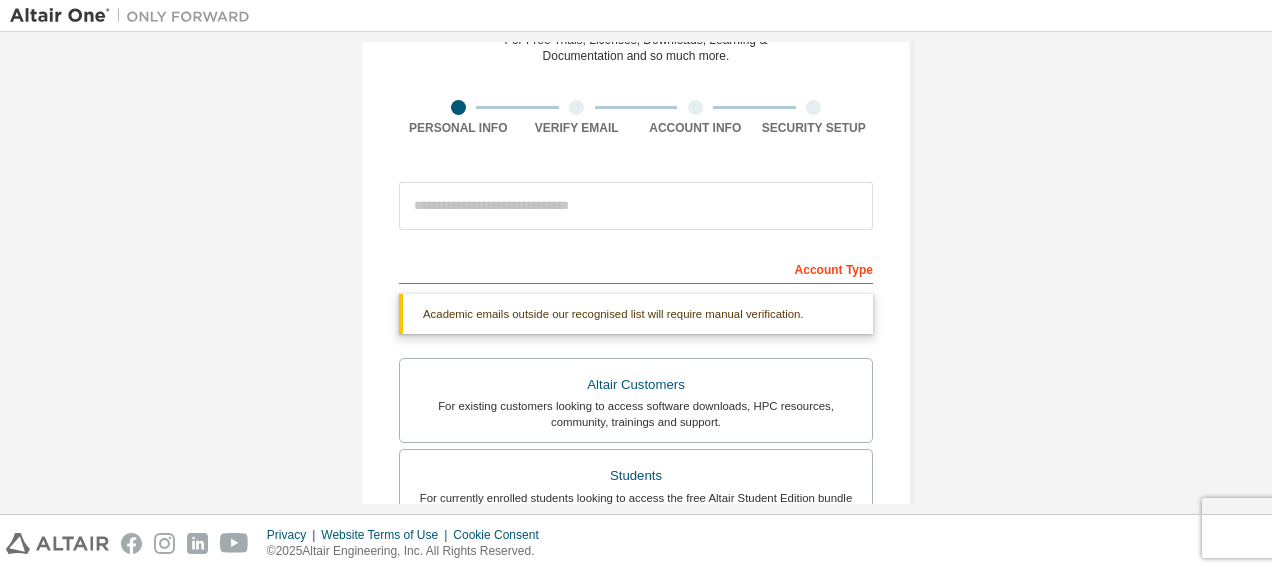 click on "Account Type" at bounding box center [636, 268] 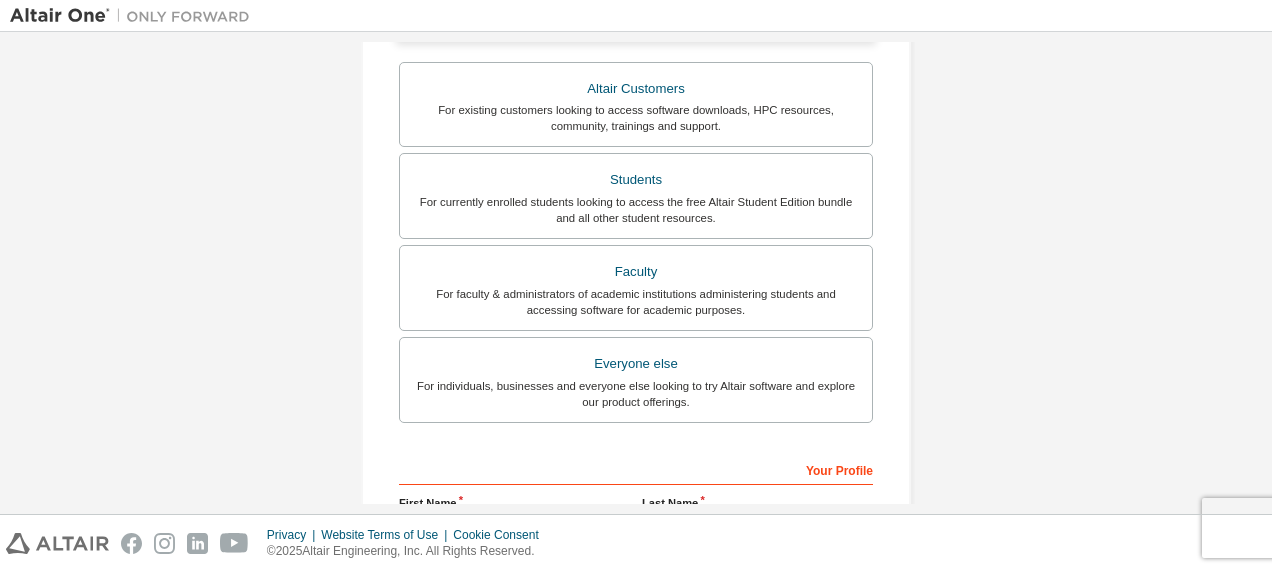 scroll, scrollTop: 644, scrollLeft: 0, axis: vertical 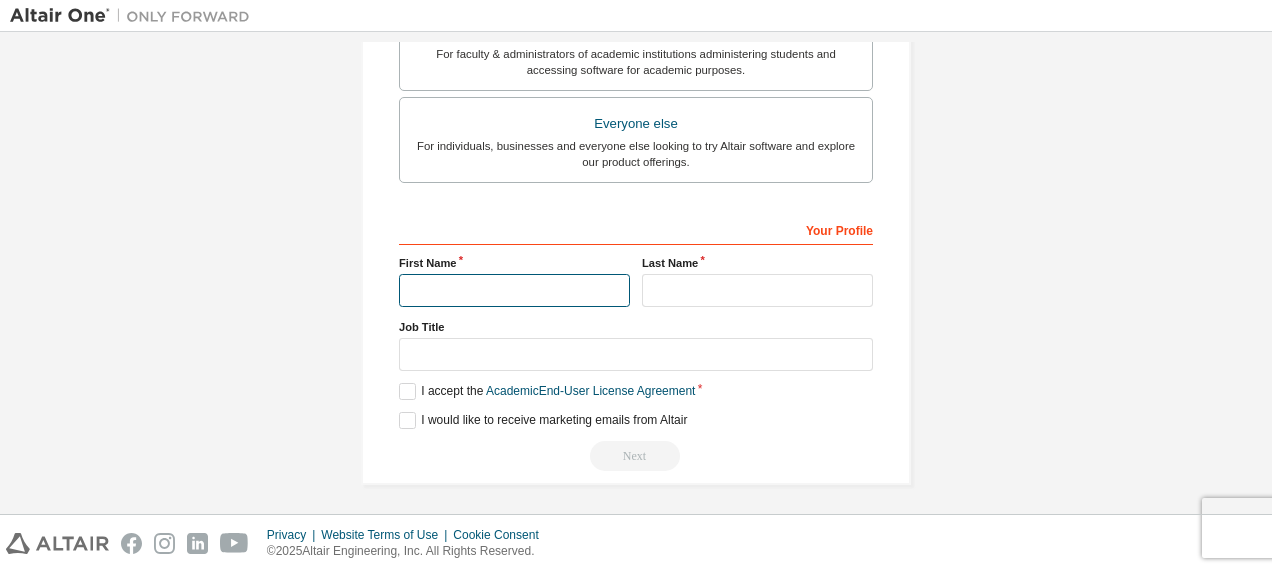 click at bounding box center (514, 290) 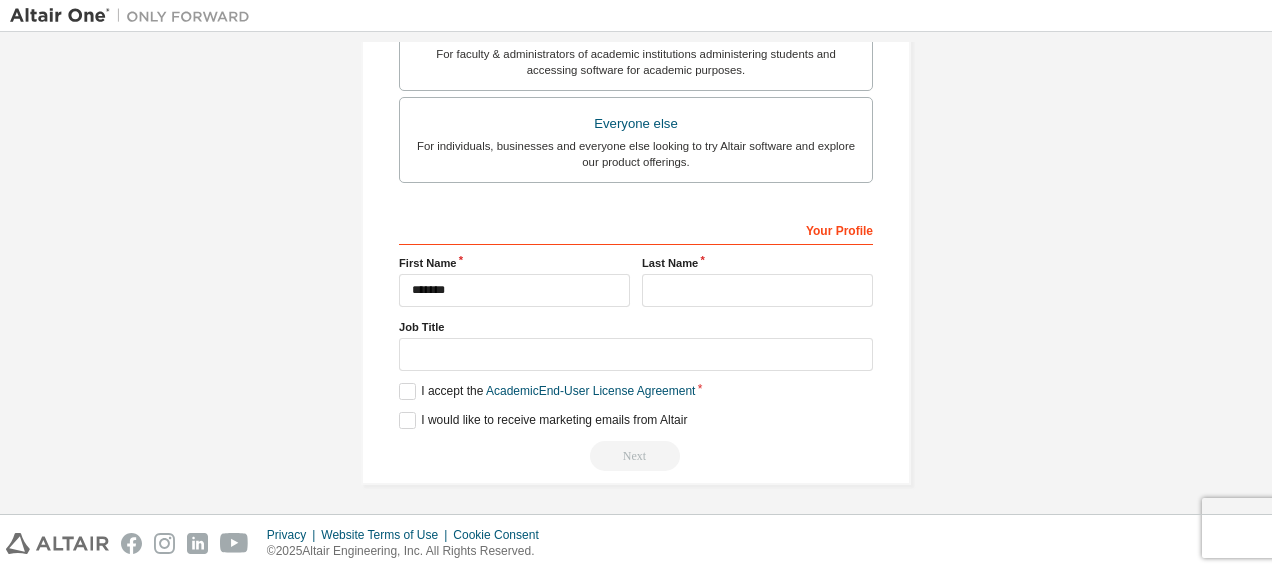 type on "**********" 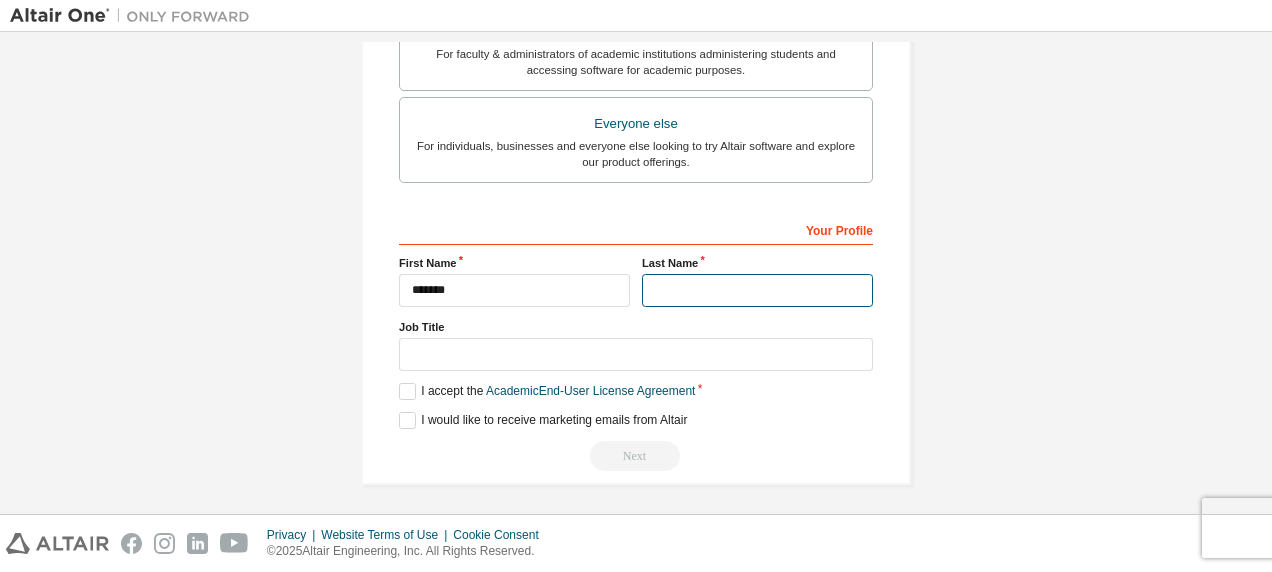 type on "*****" 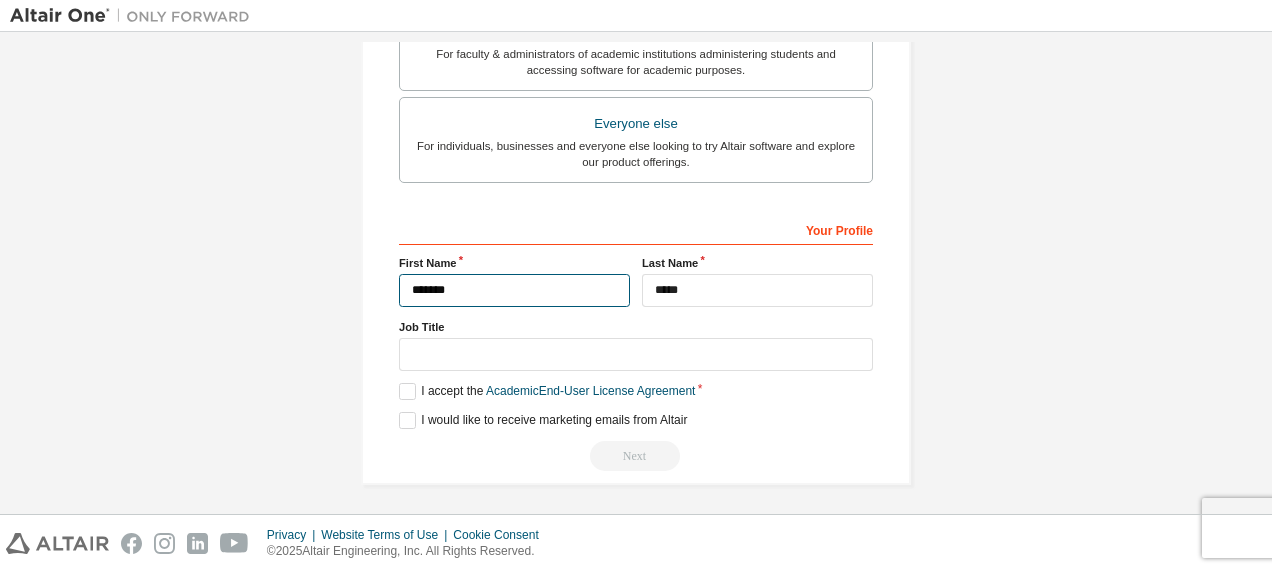 click on "*******" at bounding box center (514, 290) 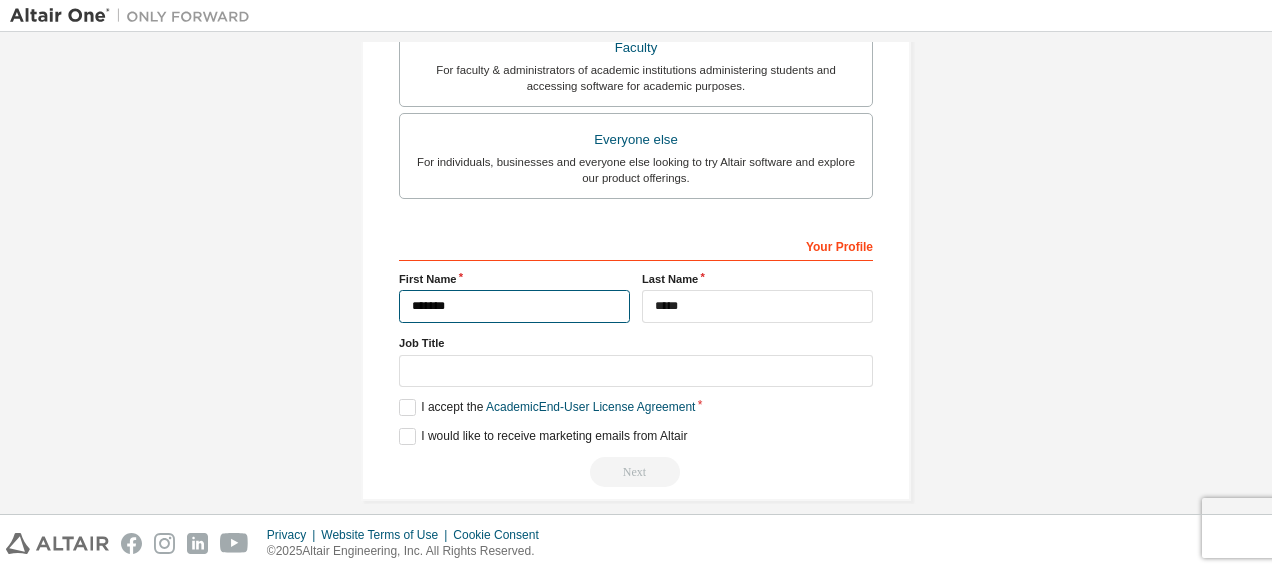 scroll, scrollTop: 660, scrollLeft: 0, axis: vertical 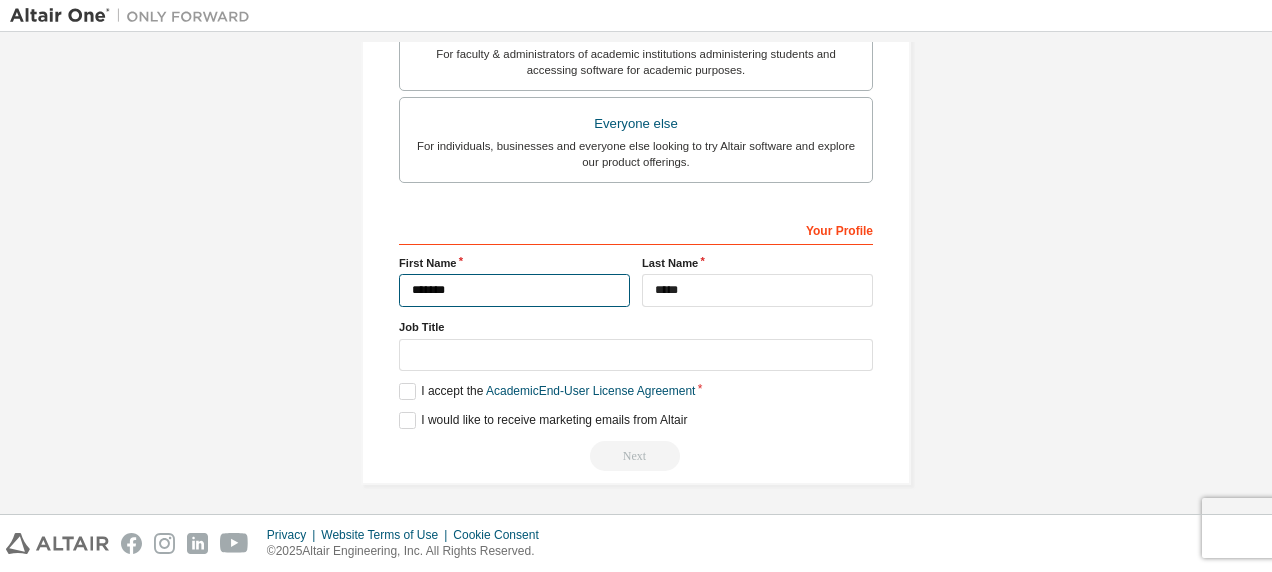 click on "*******" at bounding box center [514, 290] 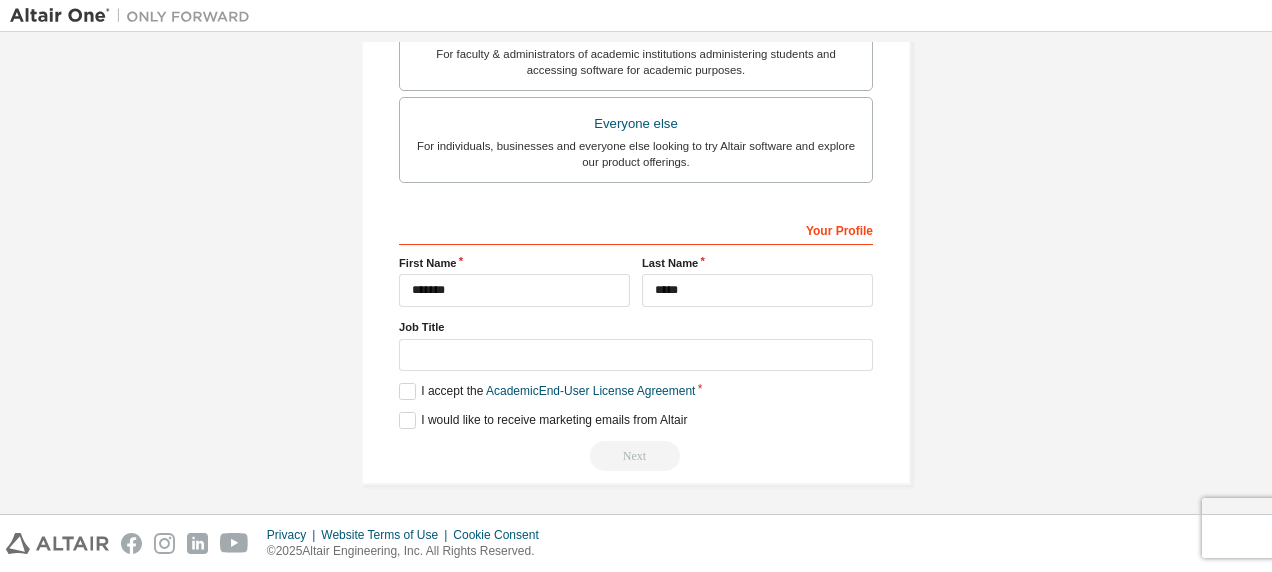 click on "**********" at bounding box center (636, -55) 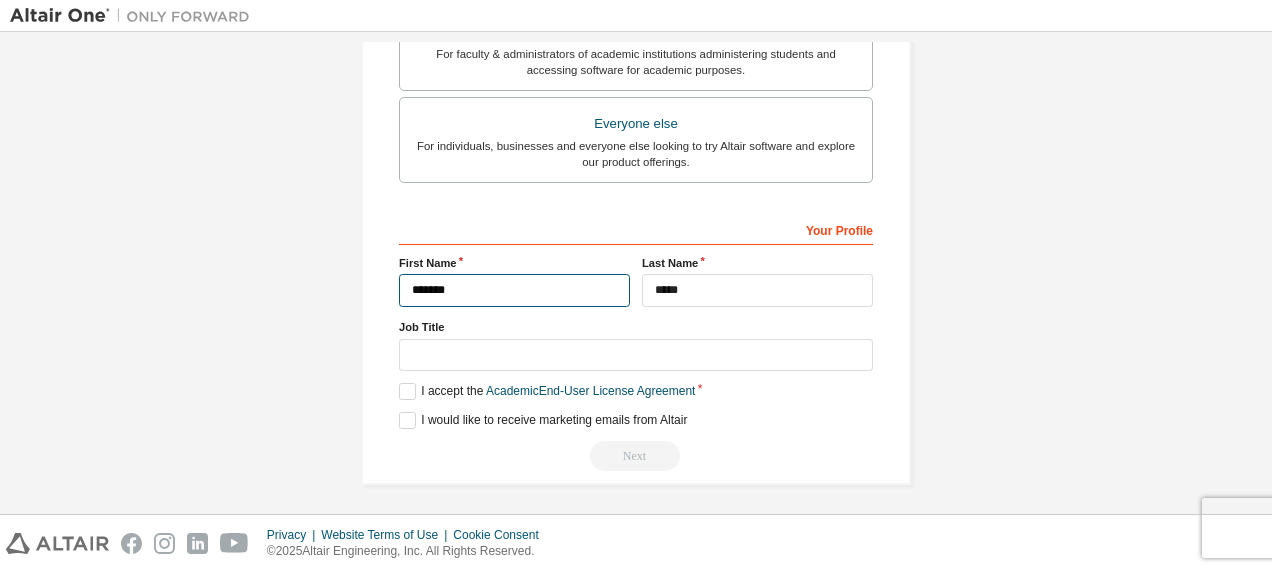 click on "*******" at bounding box center [514, 290] 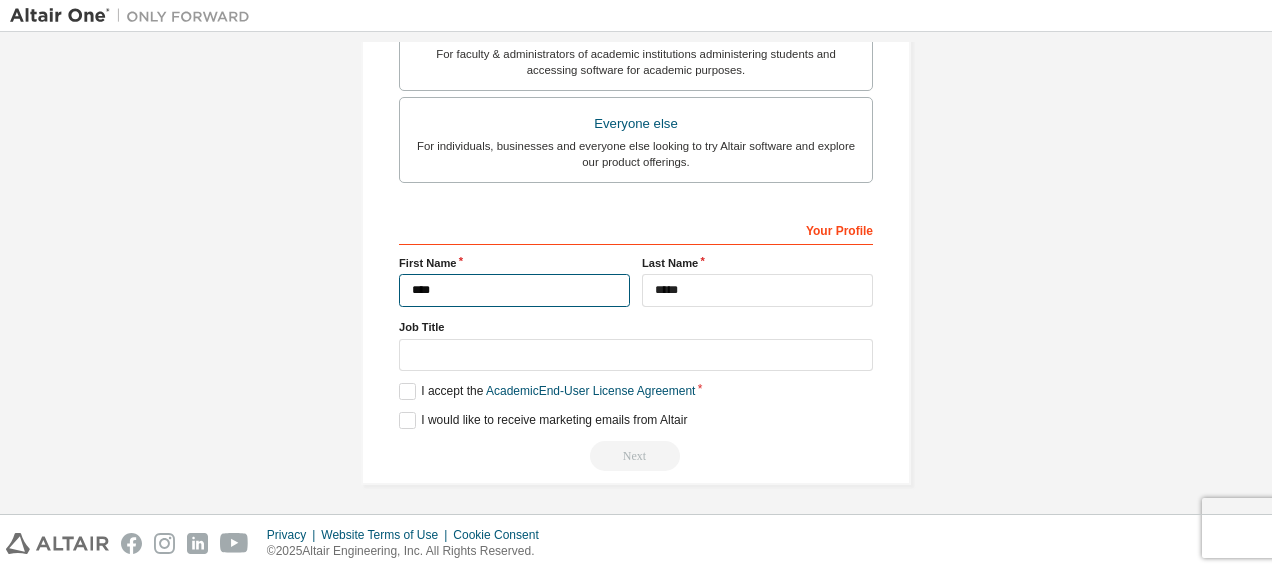 click on "****" at bounding box center [514, 290] 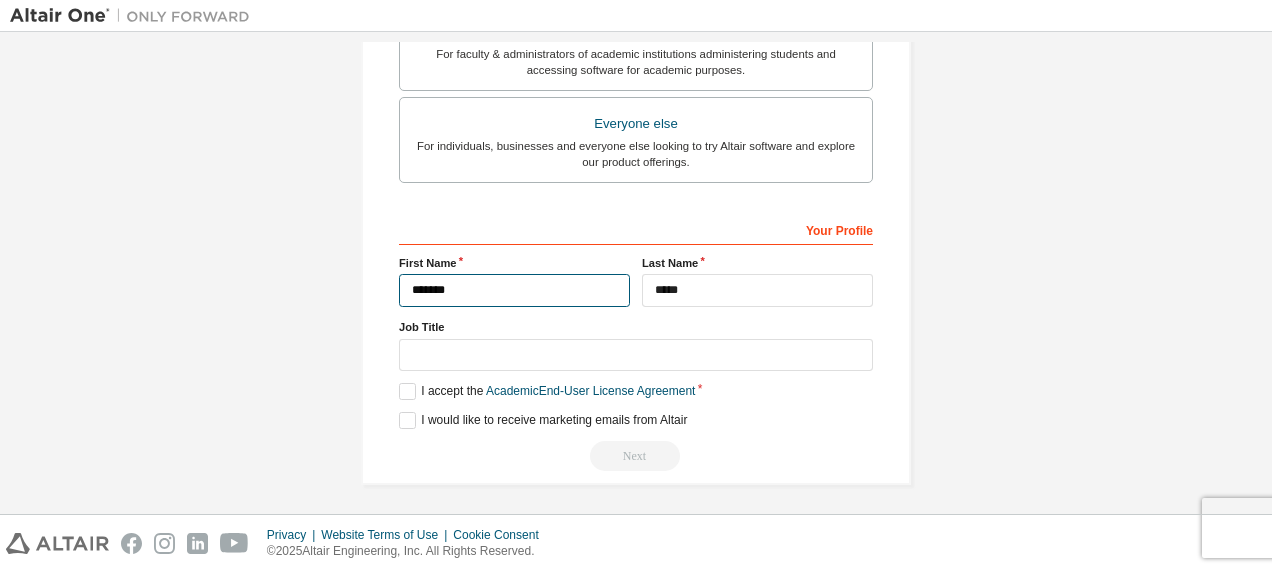 click on "*******" at bounding box center (514, 290) 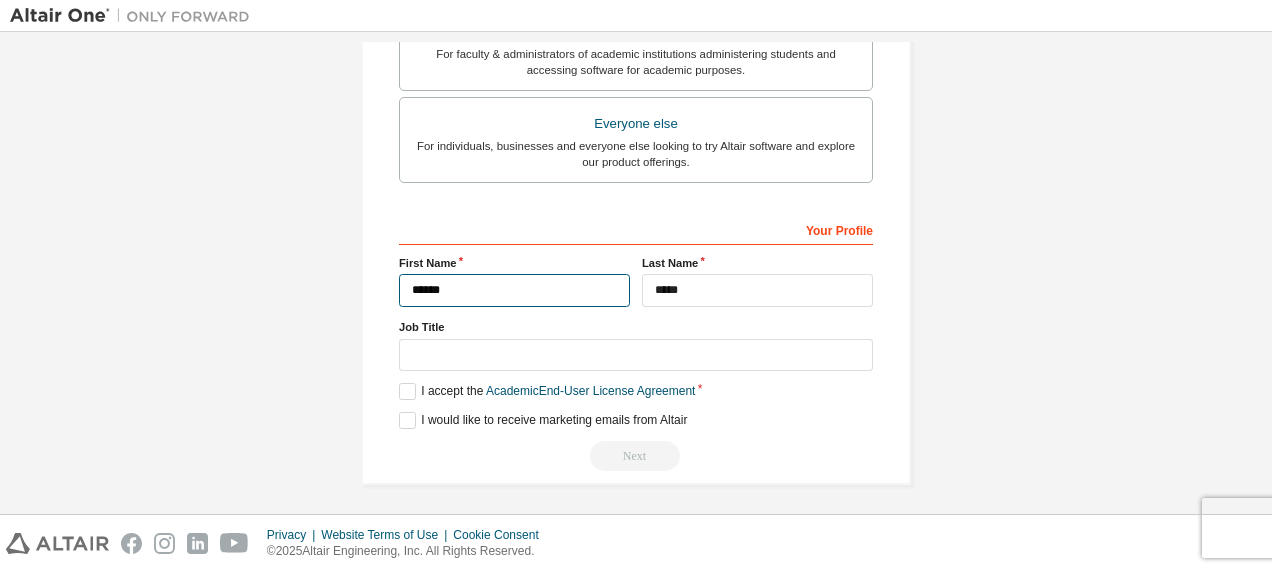 type on "*******" 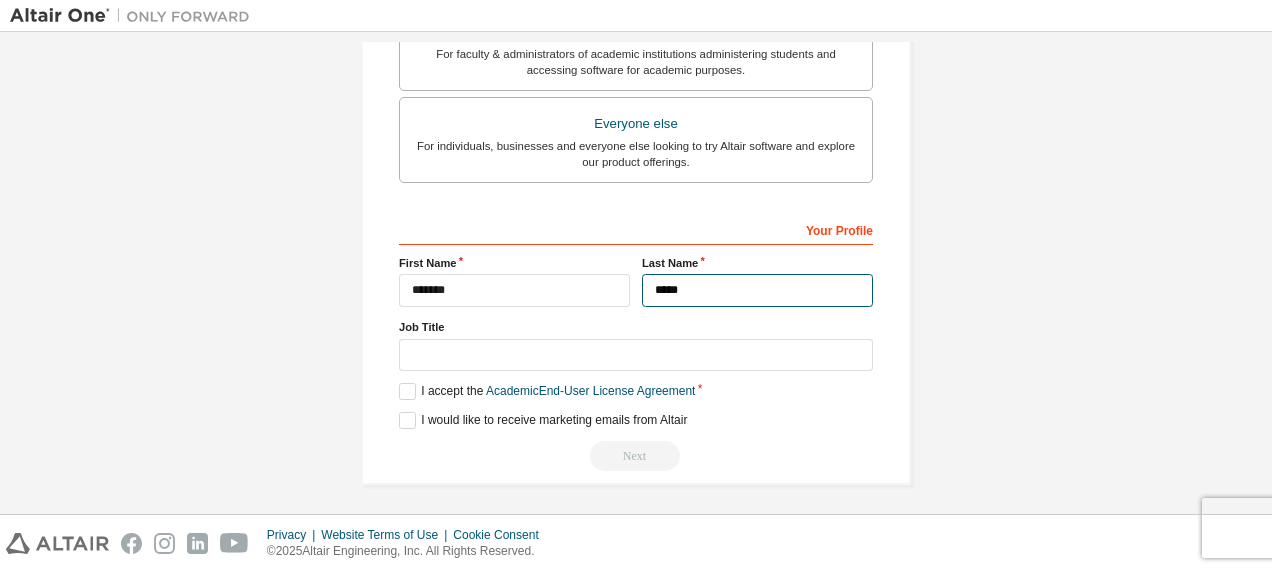 click on "*****" at bounding box center (757, 290) 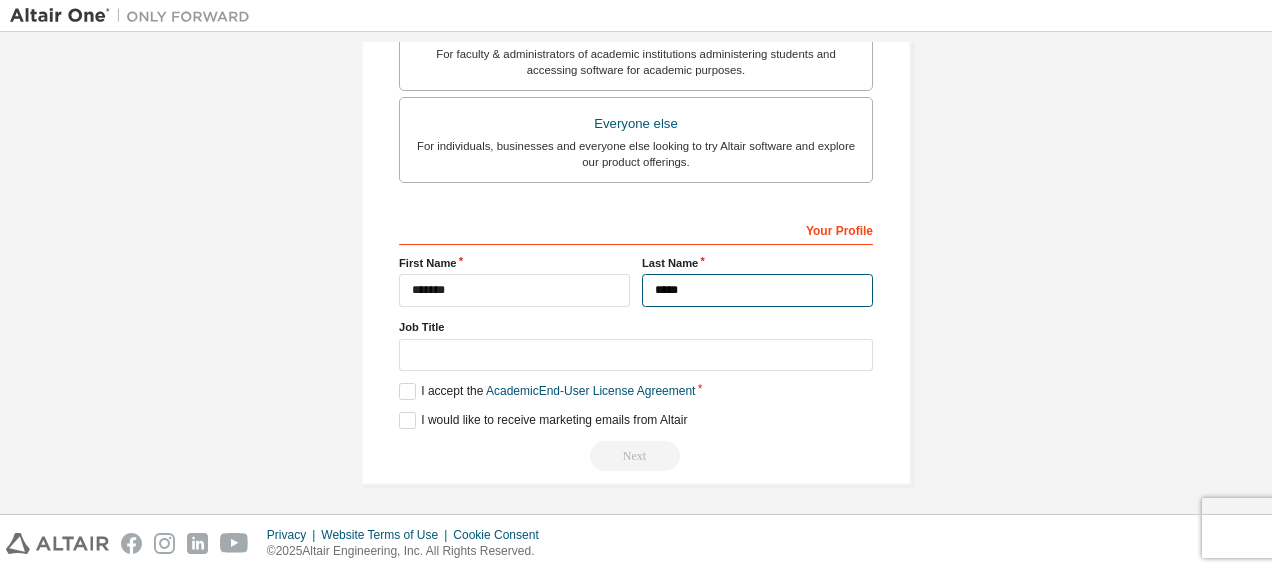 click on "*****" at bounding box center (757, 290) 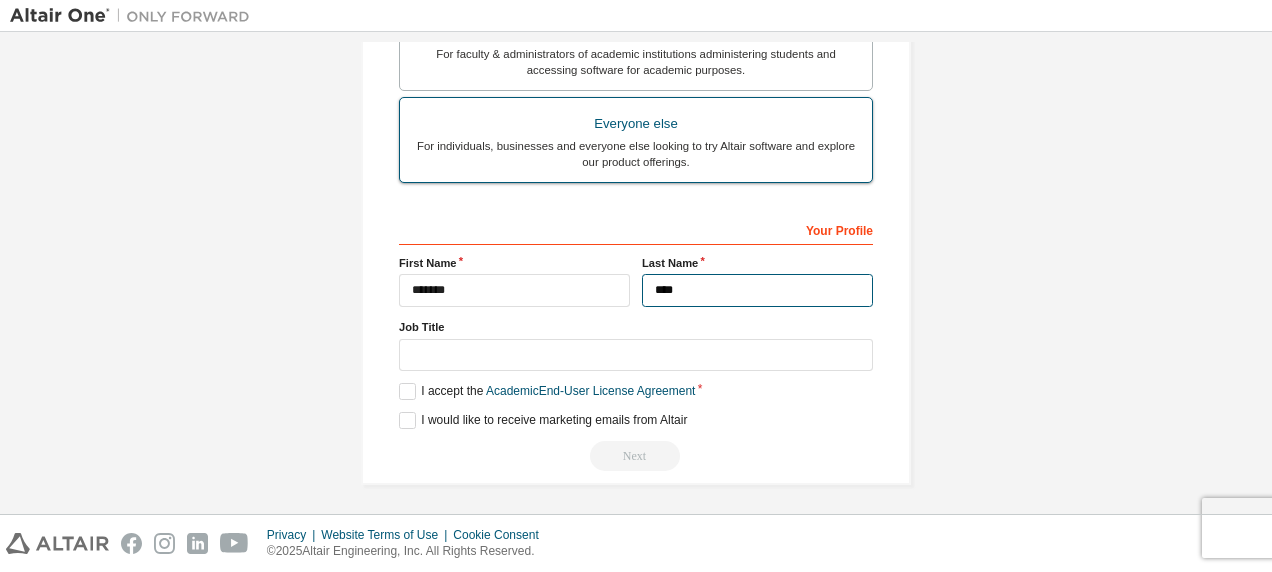 type on "*****" 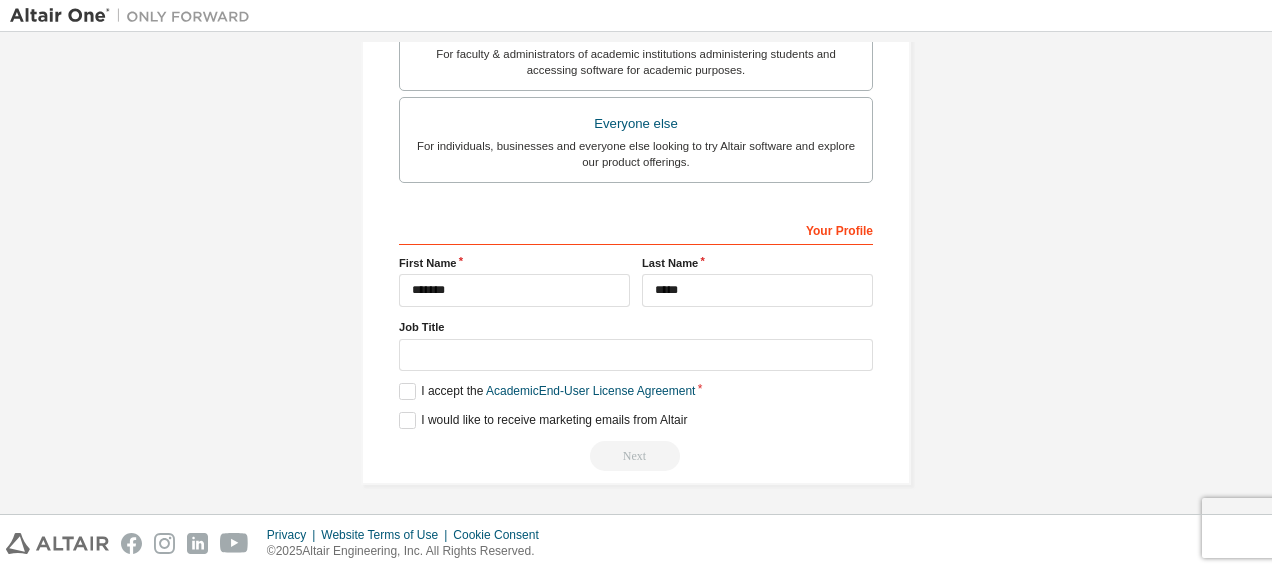 click on "**********" at bounding box center (636, -55) 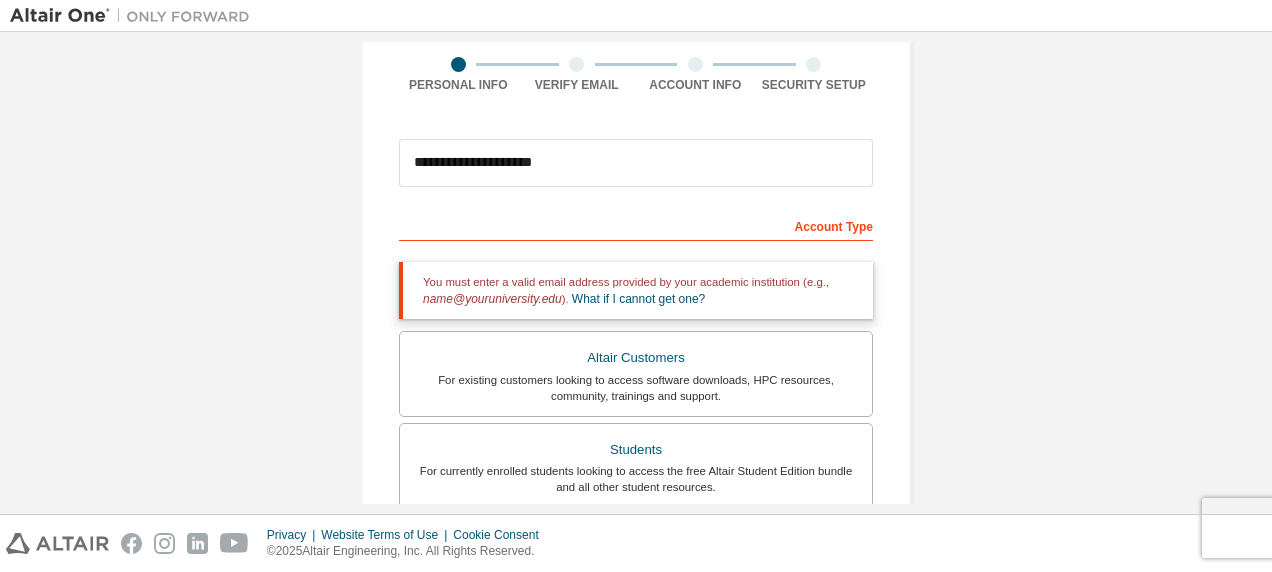 scroll, scrollTop: 152, scrollLeft: 0, axis: vertical 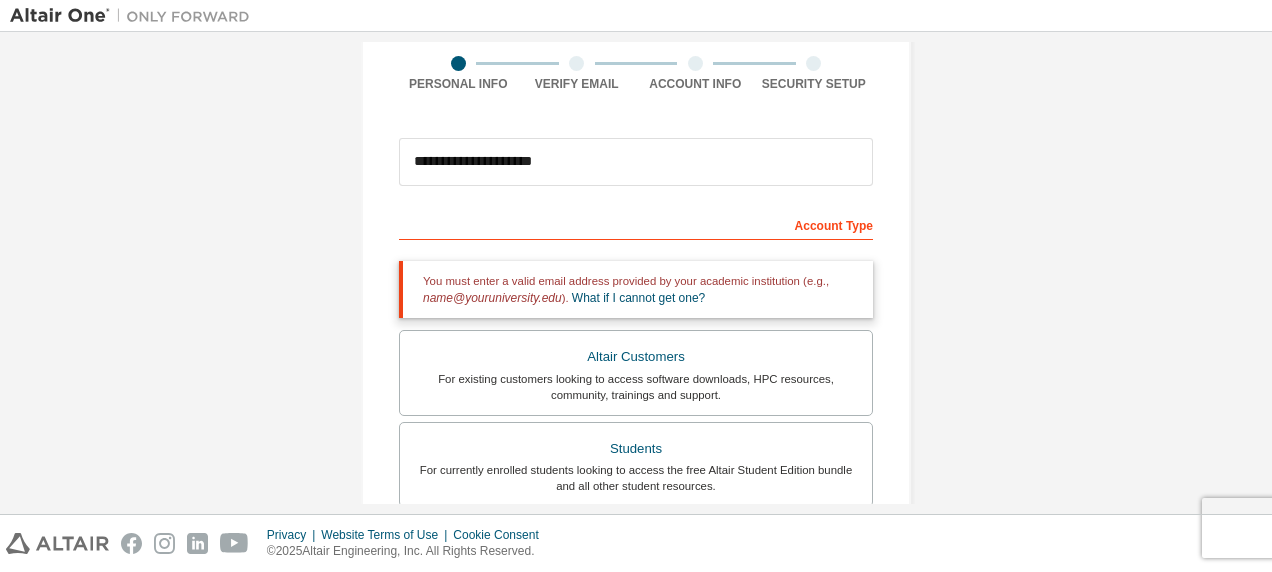 click on "Account Type" at bounding box center (636, 224) 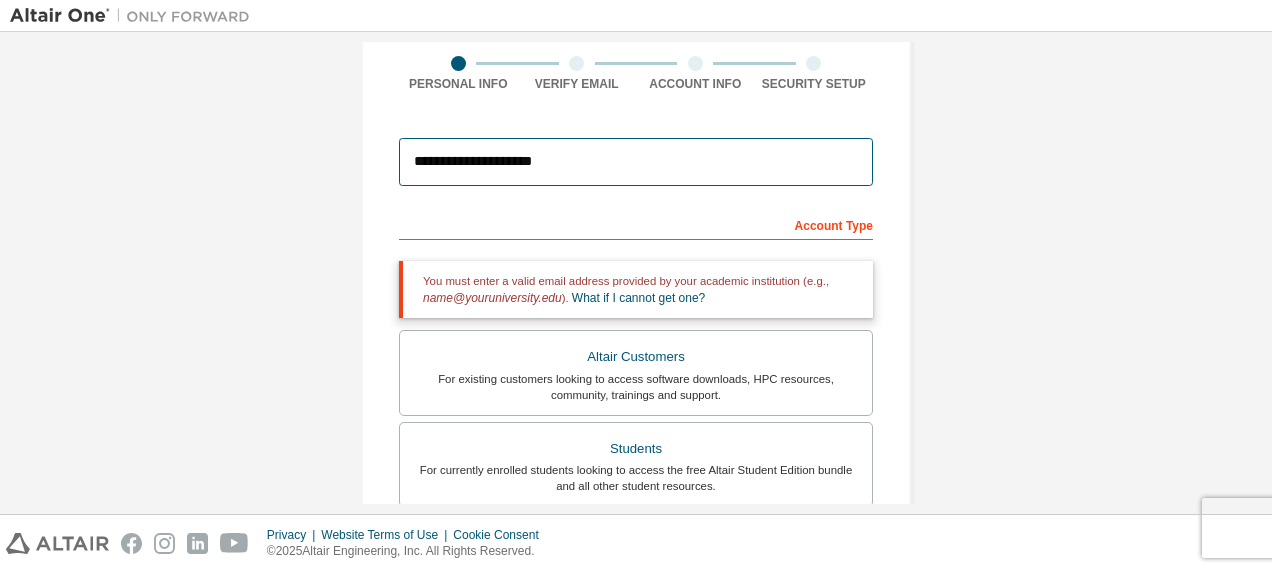 click on "**********" at bounding box center [636, 162] 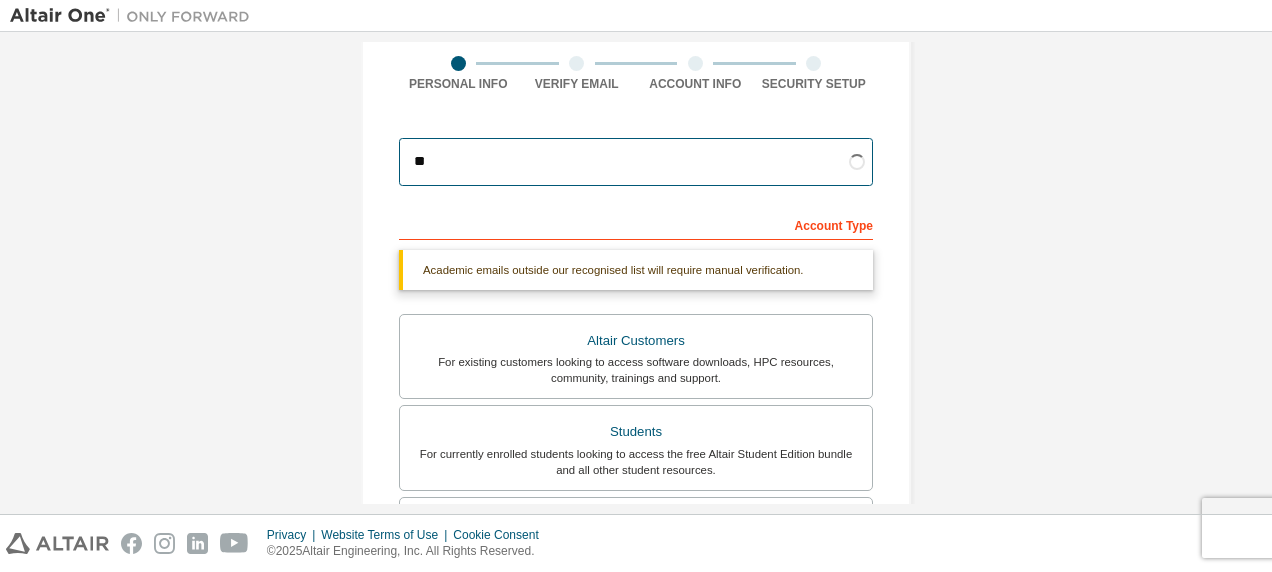 type on "*" 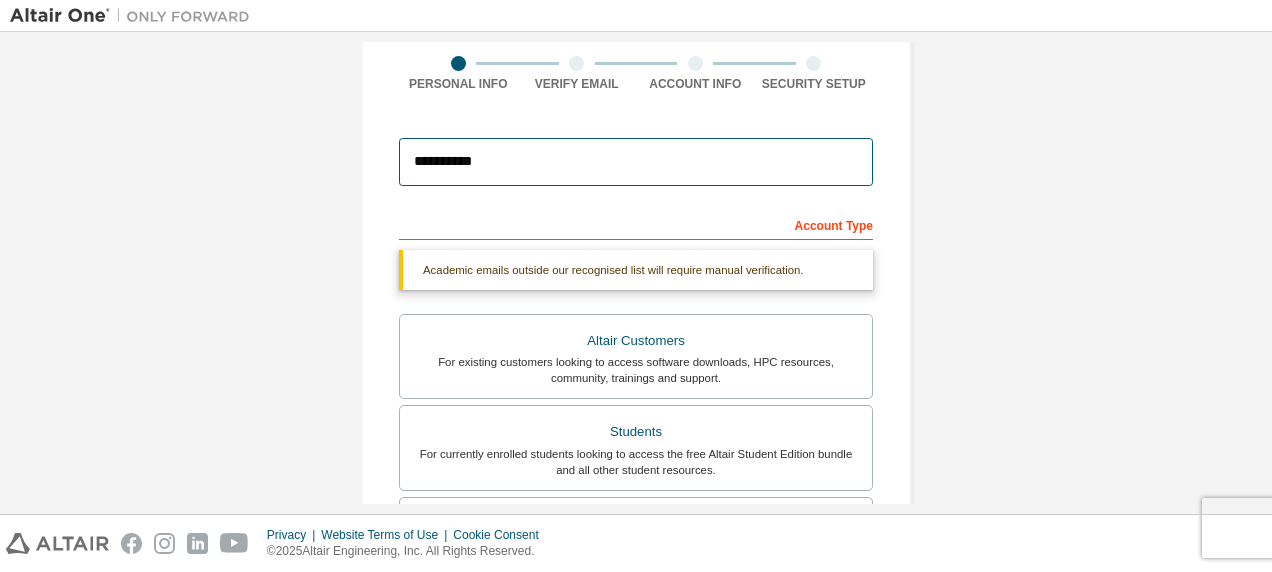 type on "**********" 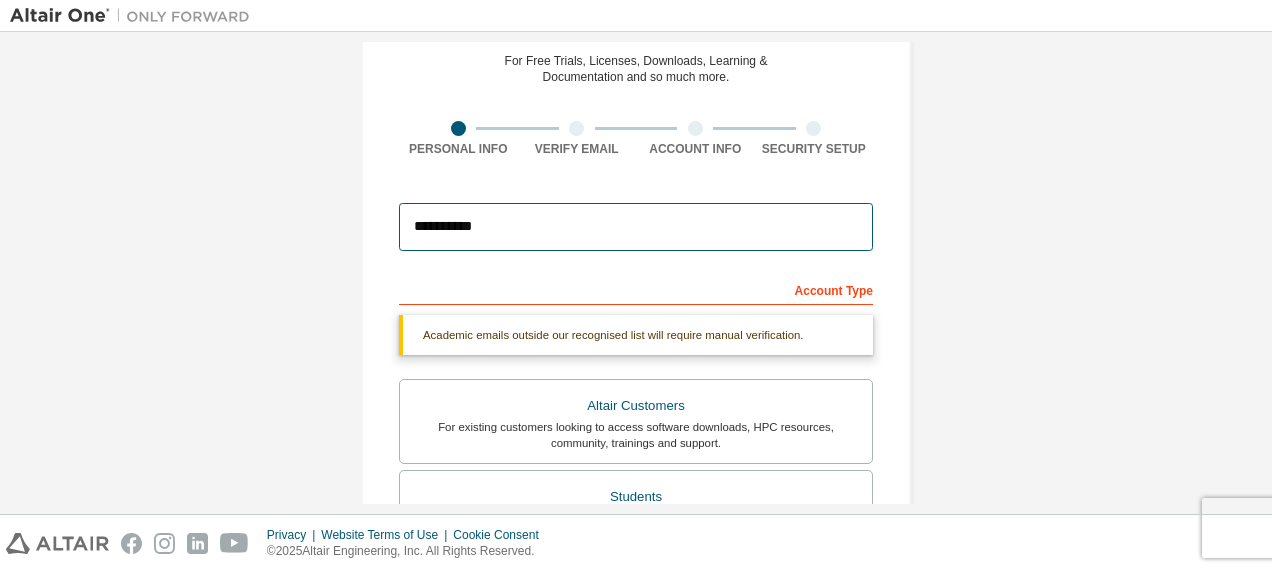 scroll, scrollTop: 149, scrollLeft: 0, axis: vertical 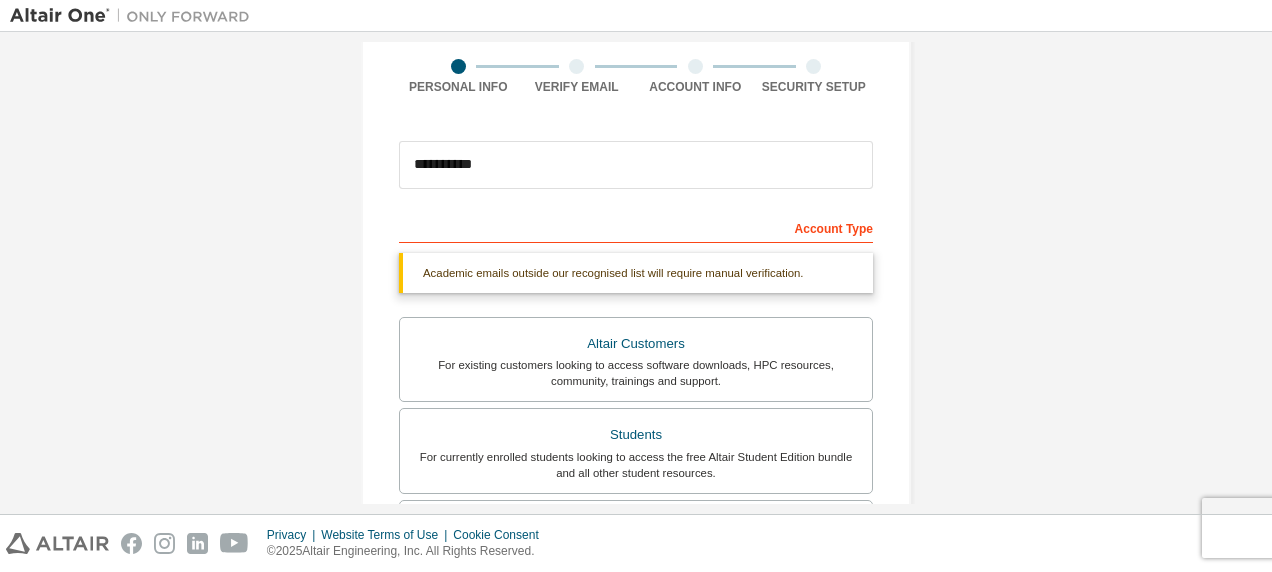 click on "Account Type" at bounding box center (636, 227) 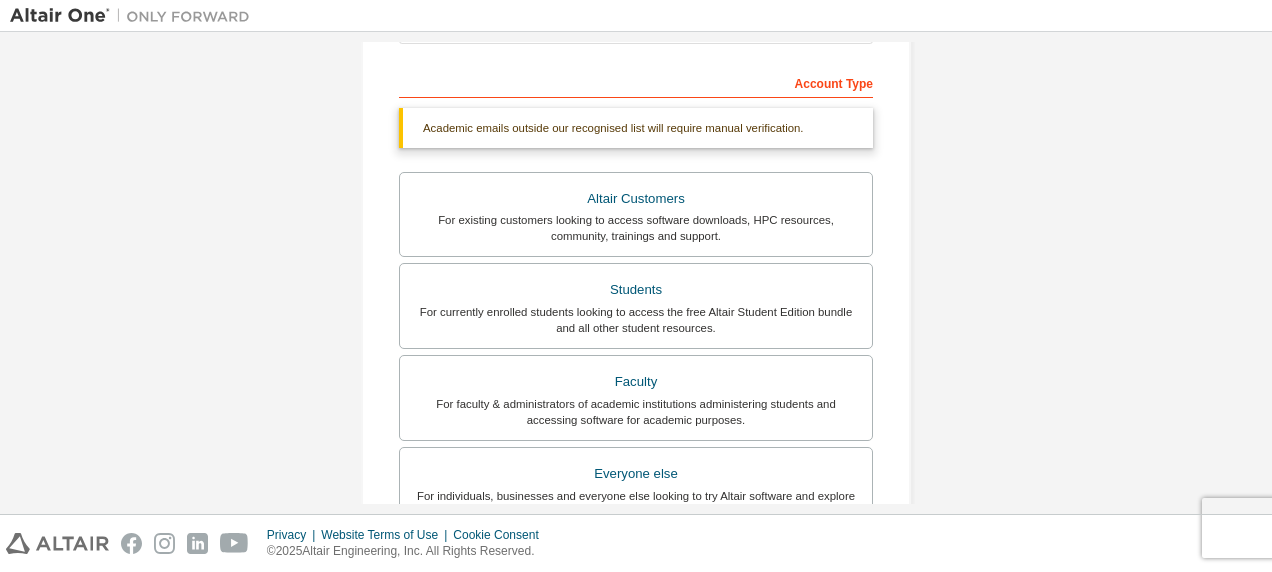 scroll, scrollTop: 248, scrollLeft: 0, axis: vertical 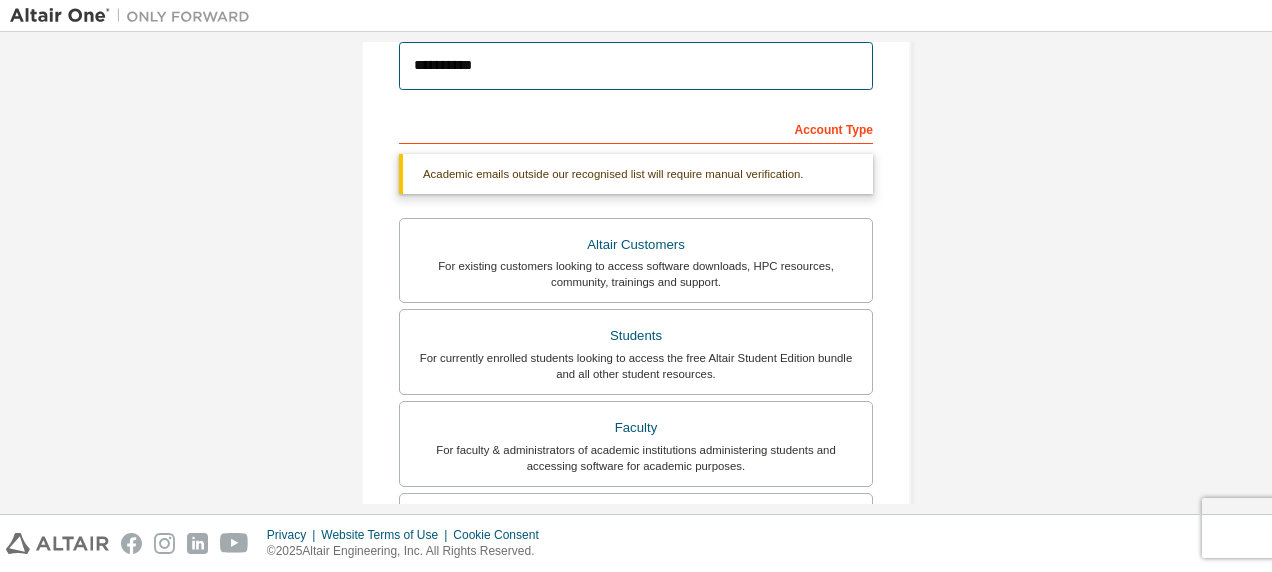 drag, startPoint x: 624, startPoint y: 76, endPoint x: 318, endPoint y: 30, distance: 309.4382 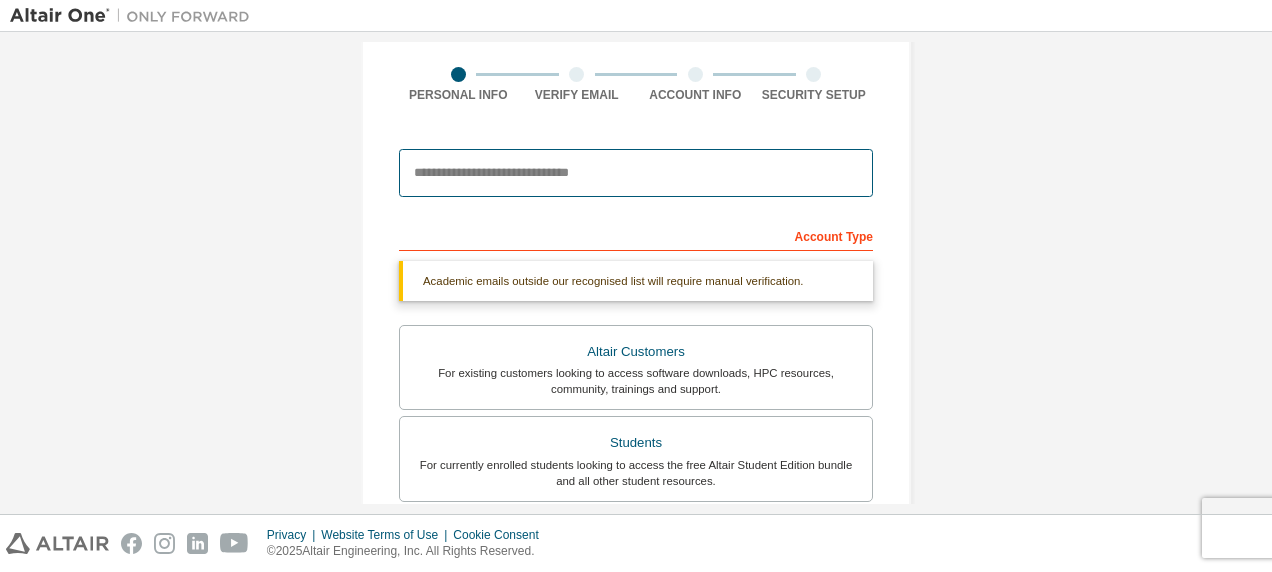 type on "*" 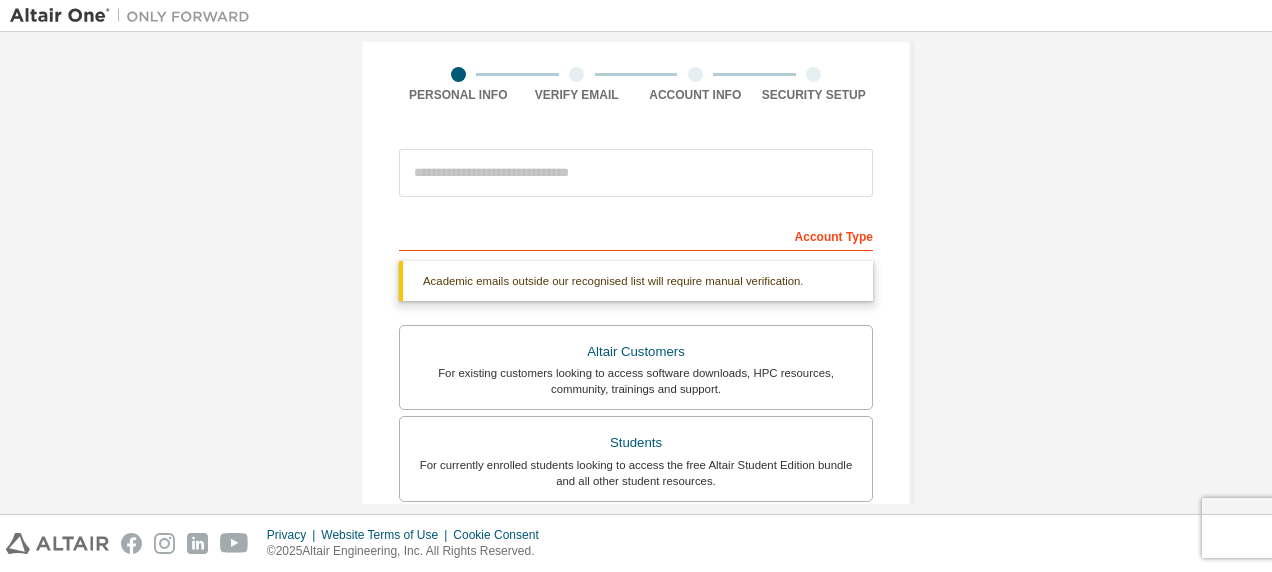 click on "Academic emails outside our recognised list will require manual verification." at bounding box center [636, 281] 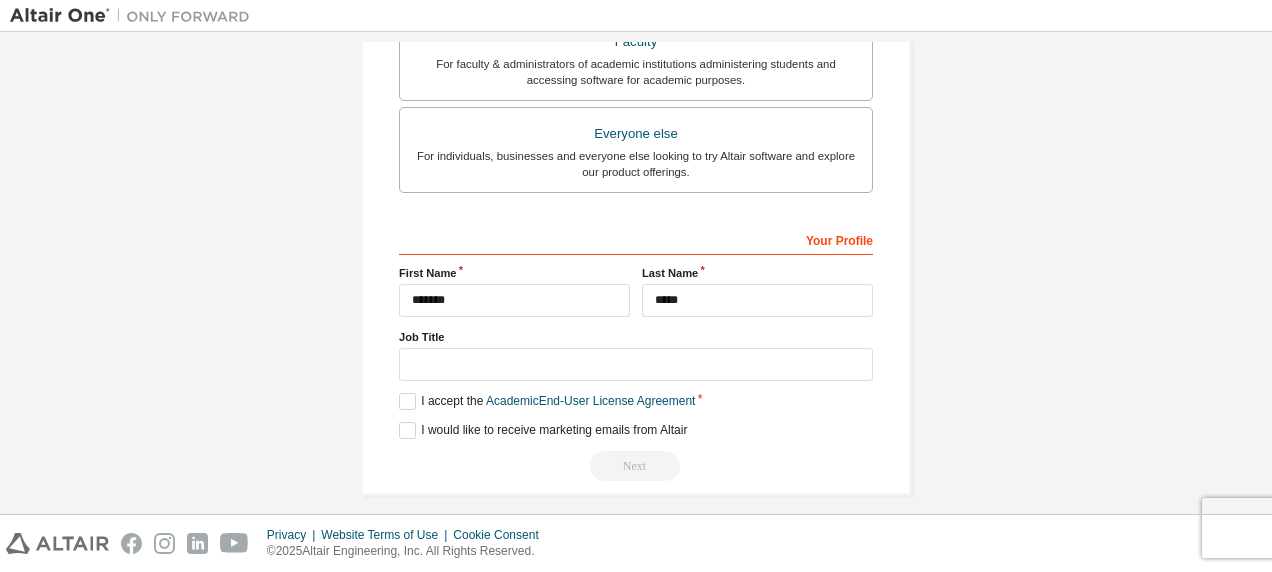scroll, scrollTop: 644, scrollLeft: 0, axis: vertical 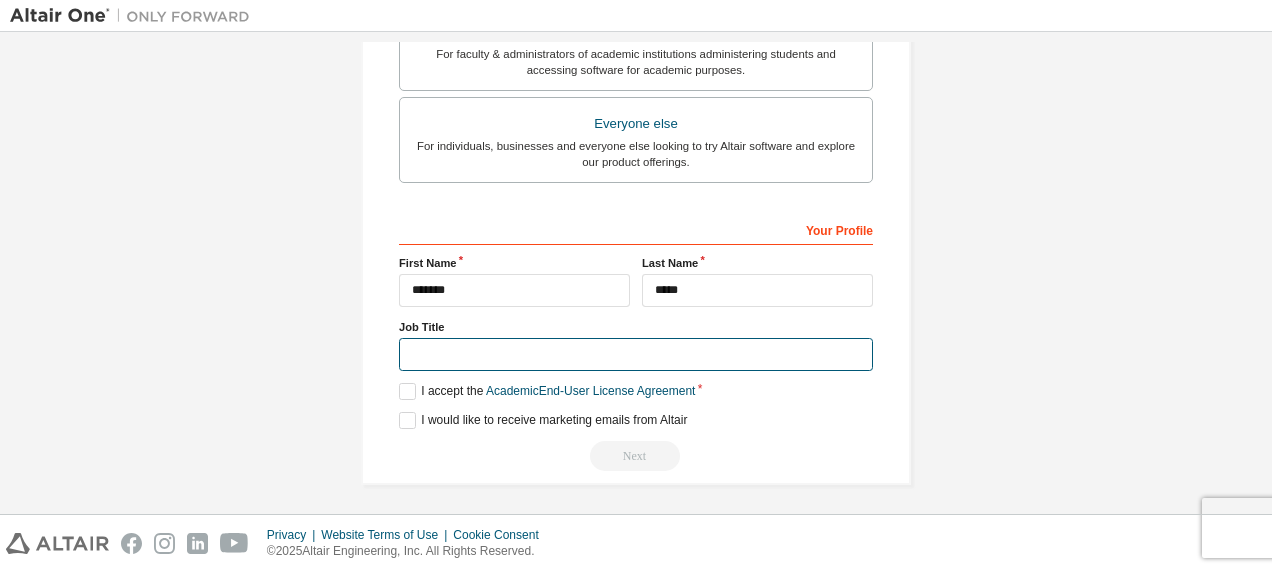 click at bounding box center (636, 354) 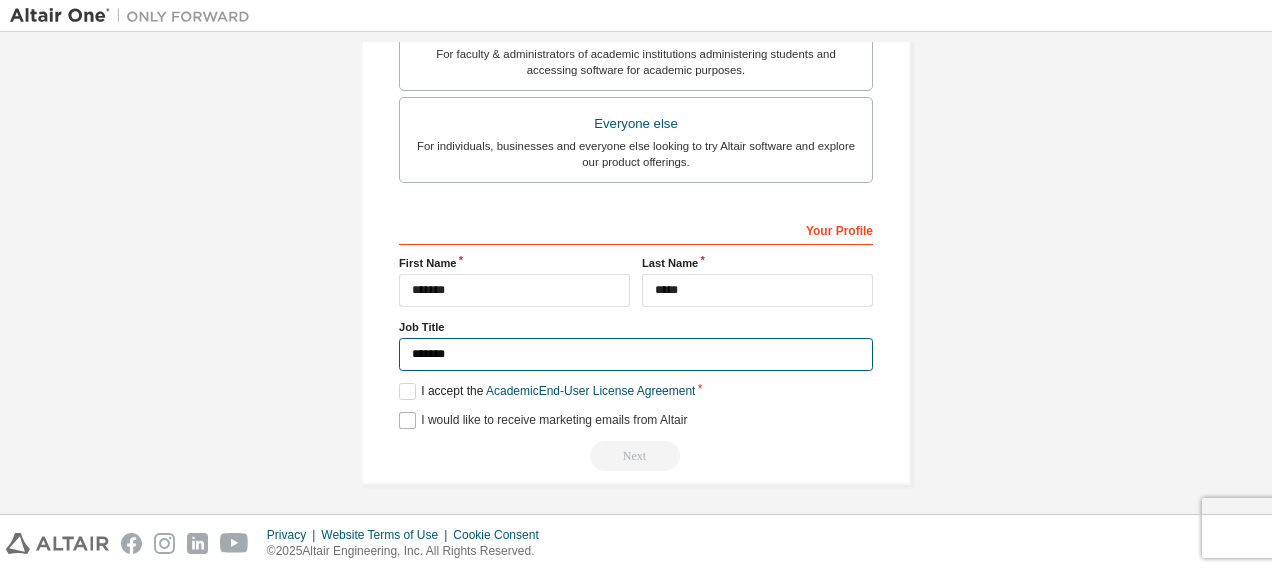 type on "*******" 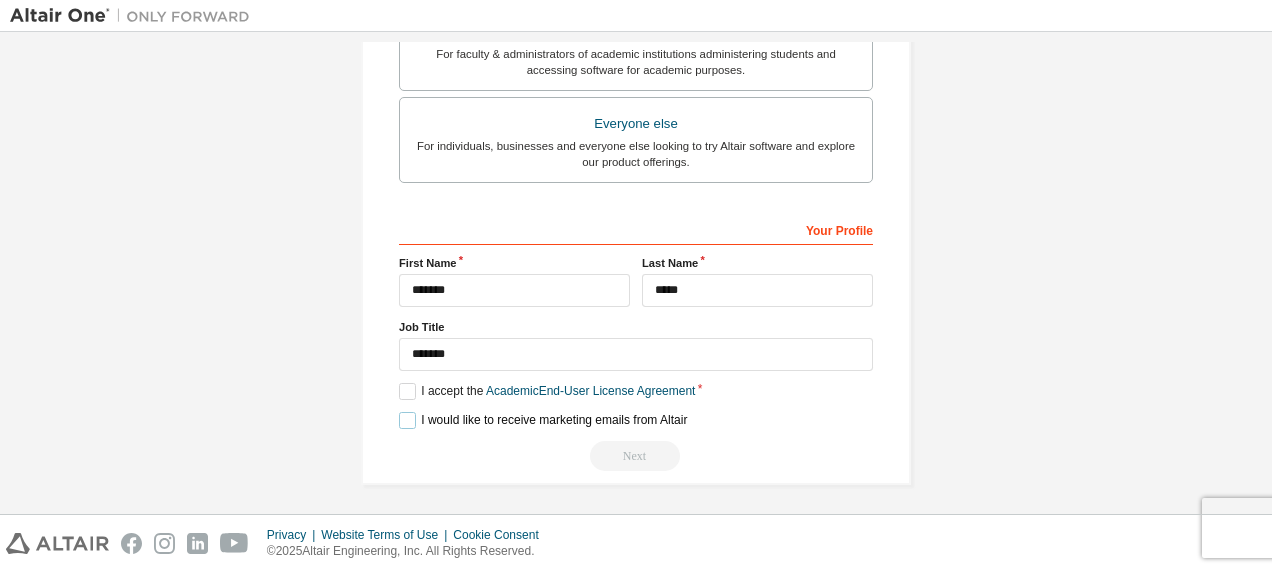 click on "I would like to receive marketing emails from Altair" at bounding box center (543, 420) 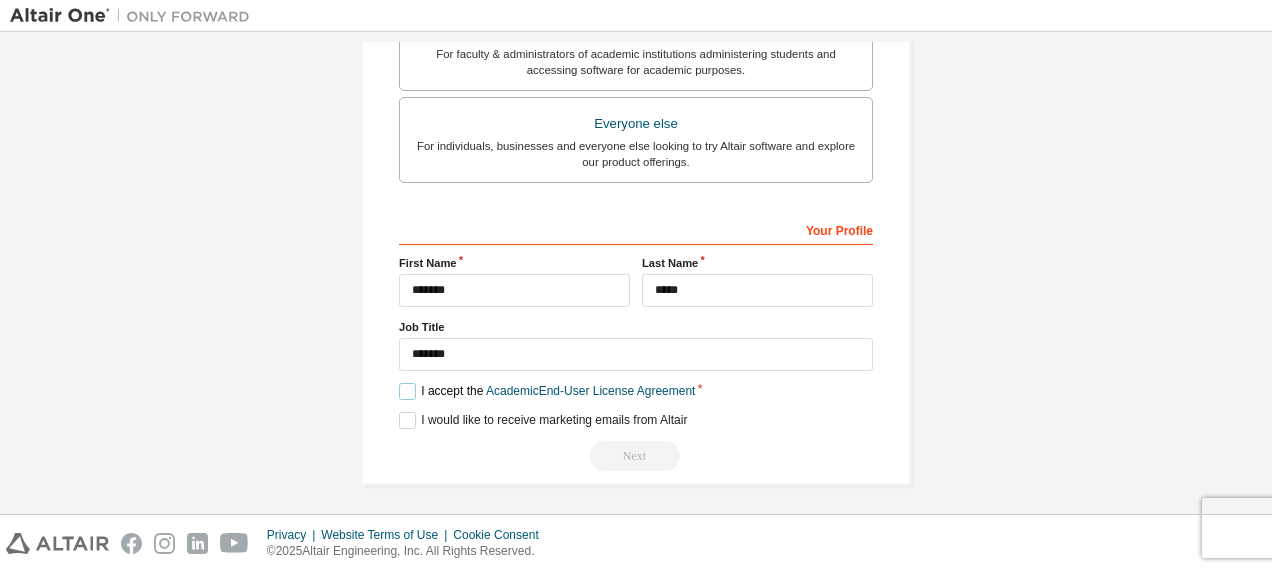 click on "I accept the   Academic   End-User License Agreement" at bounding box center [547, 391] 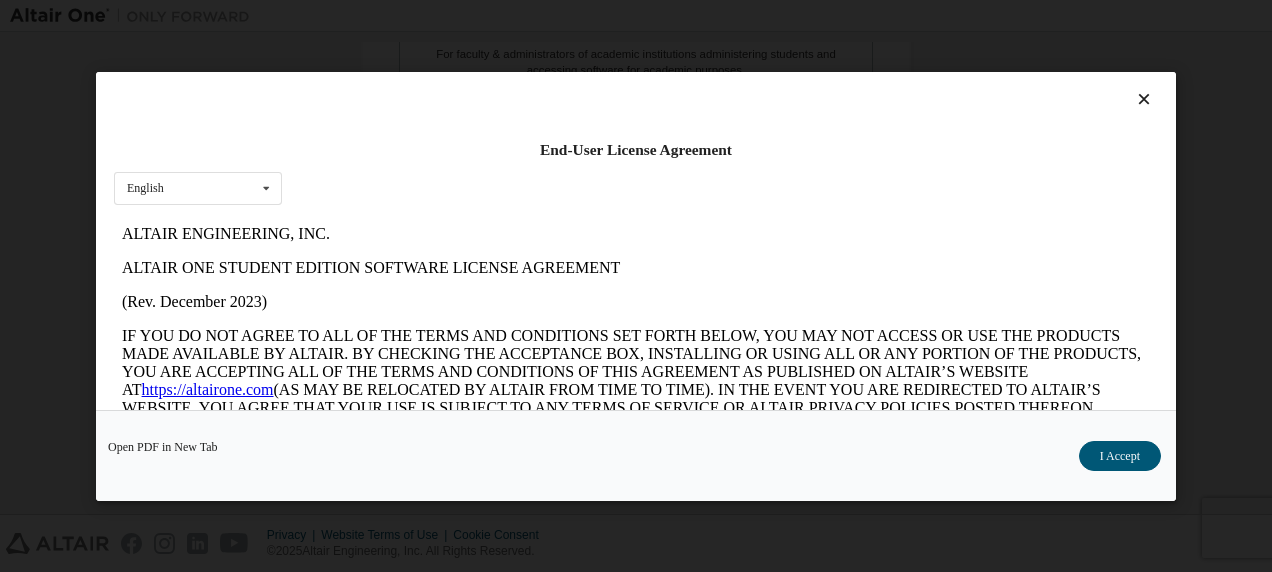scroll, scrollTop: 0, scrollLeft: 0, axis: both 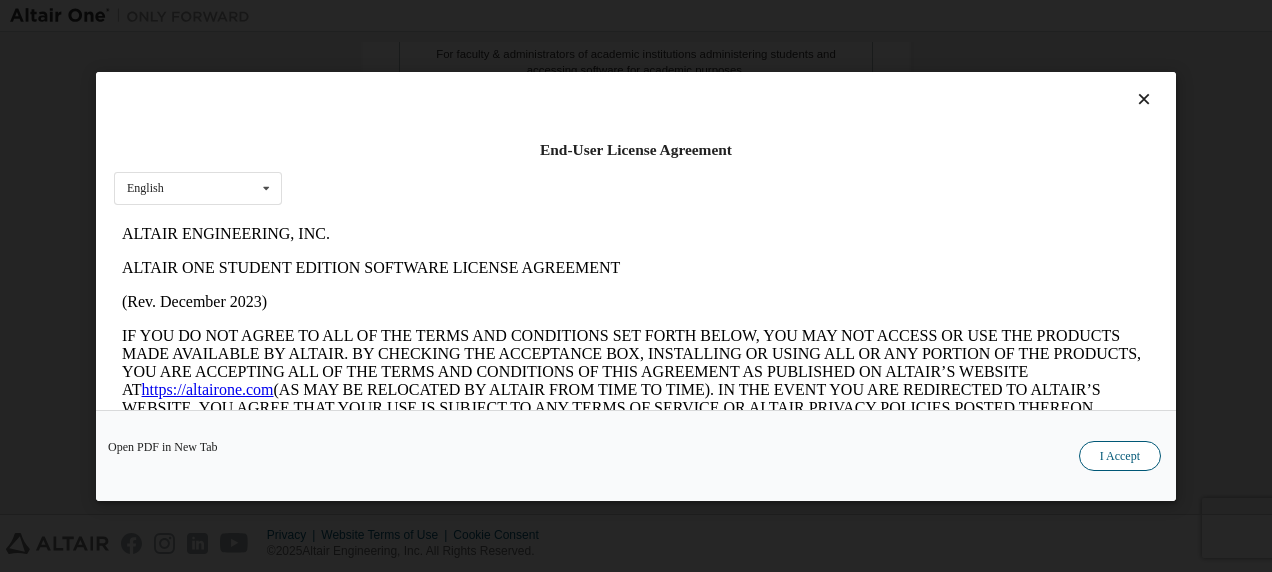 click on "I Accept" at bounding box center [1120, 455] 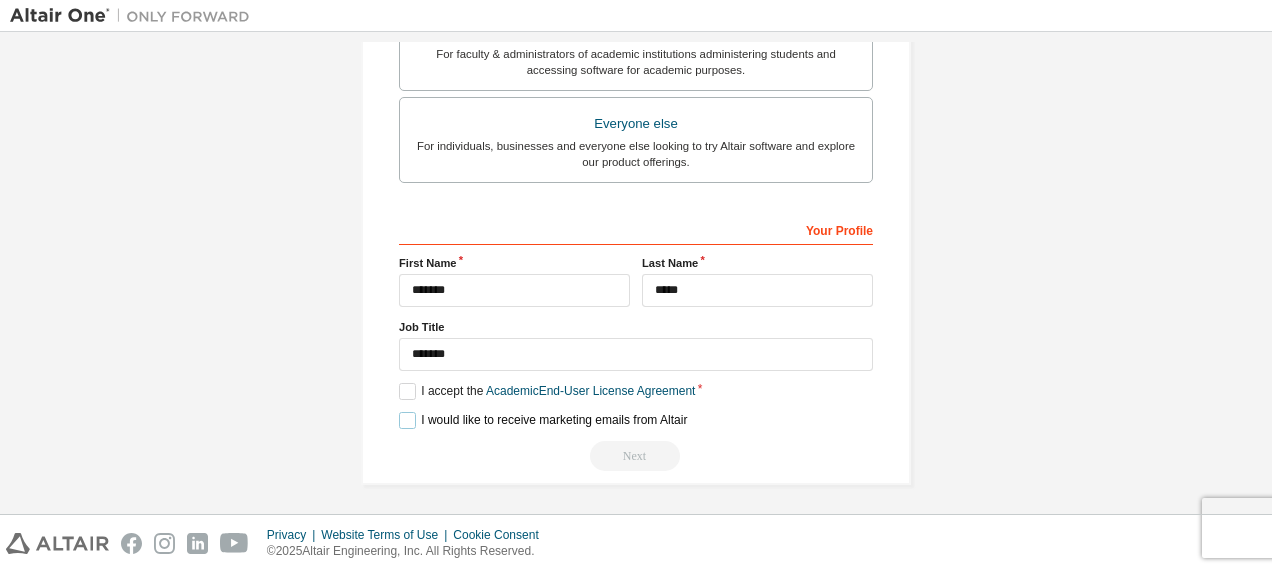 click on "I would like to receive marketing emails from Altair" at bounding box center [543, 420] 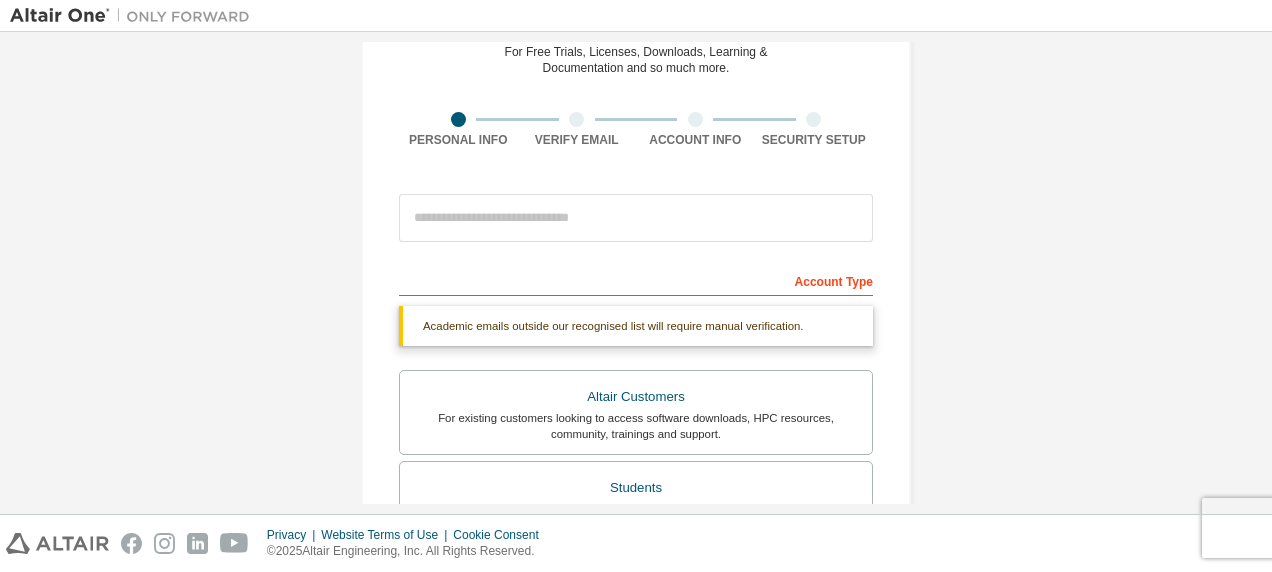 scroll, scrollTop: 87, scrollLeft: 0, axis: vertical 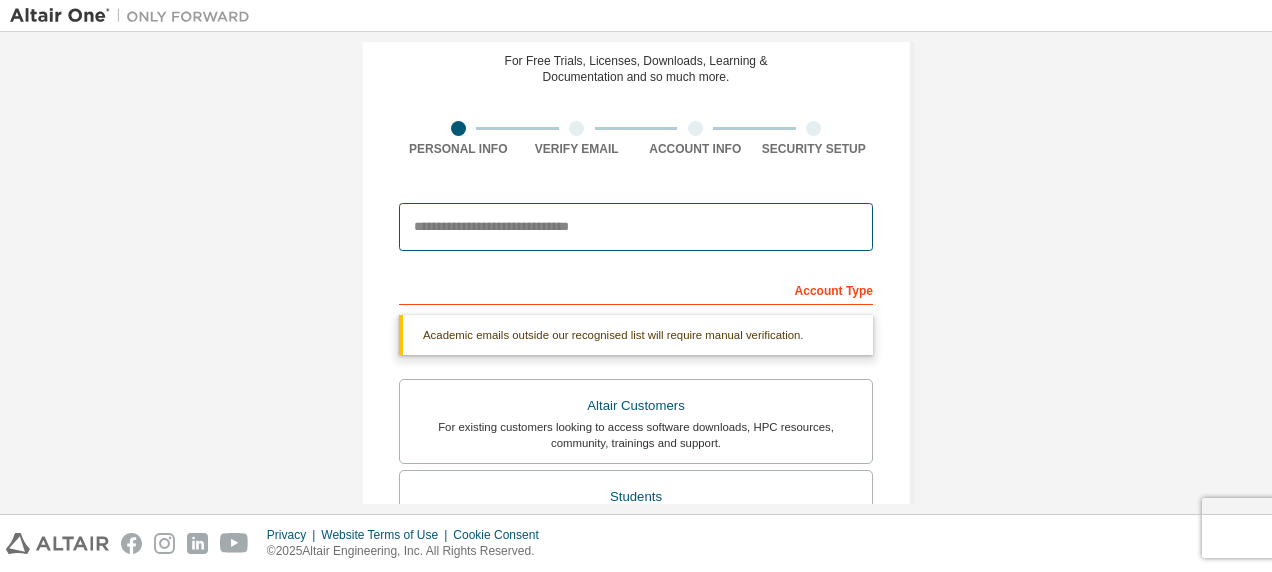 click at bounding box center [636, 227] 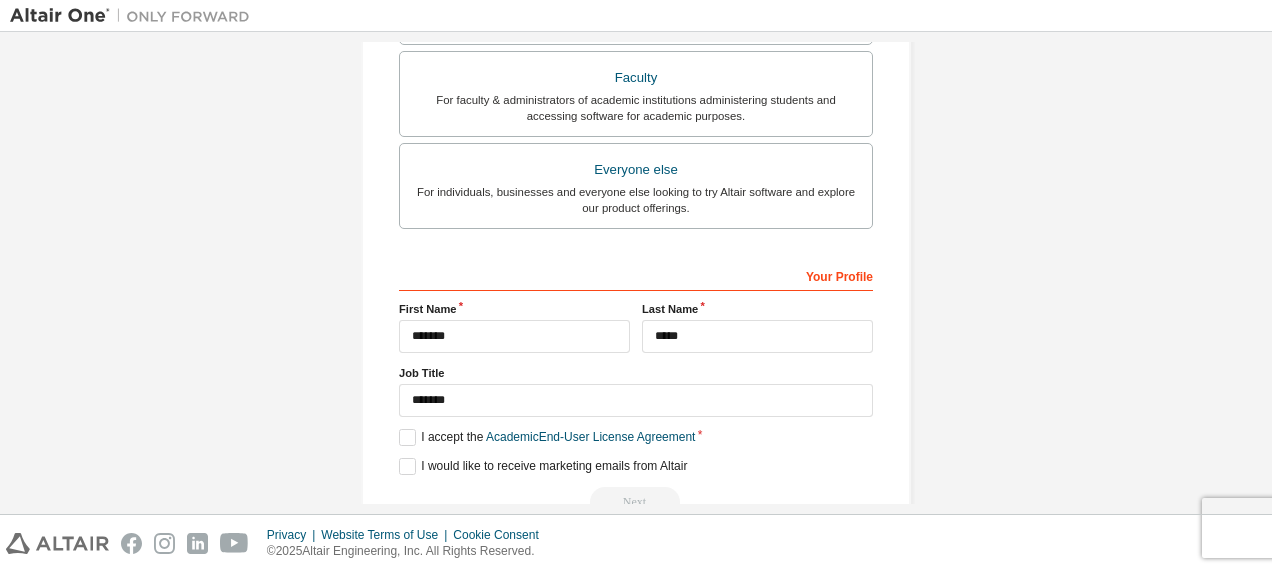 scroll, scrollTop: 644, scrollLeft: 0, axis: vertical 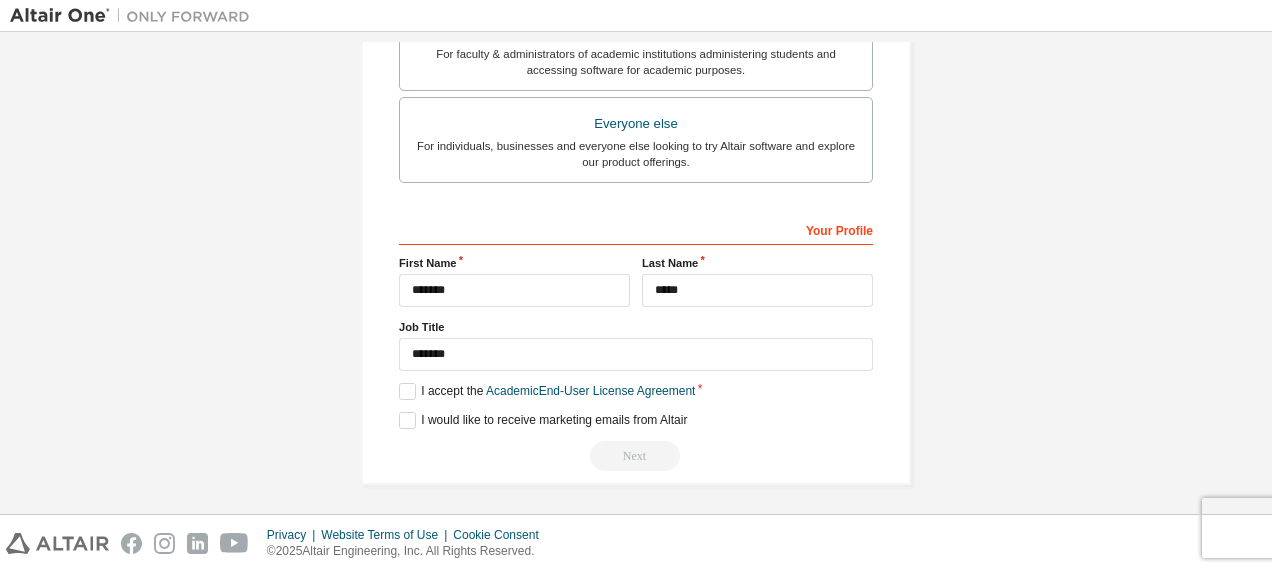 type on "**********" 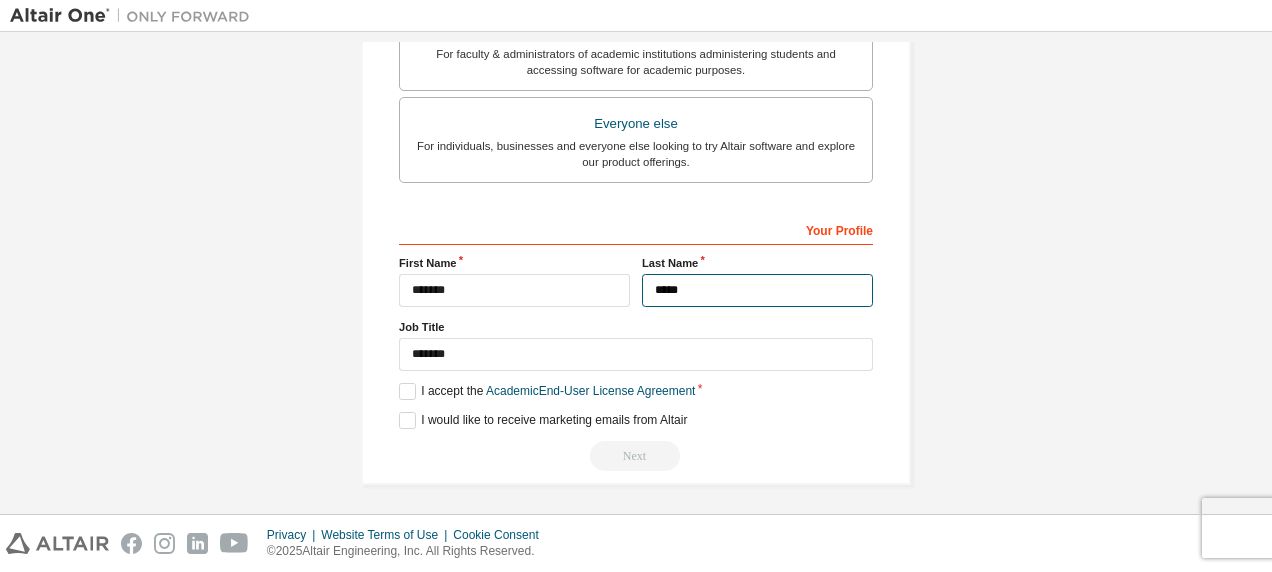 click on "*****" at bounding box center [757, 290] 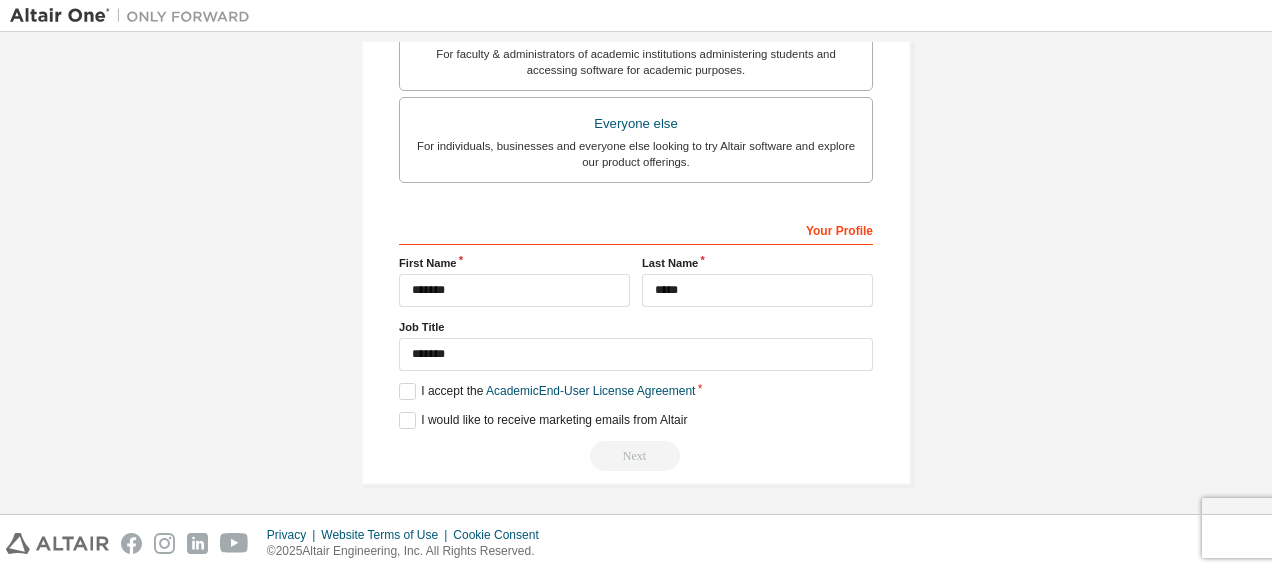 click on "**********" at bounding box center [636, -47] 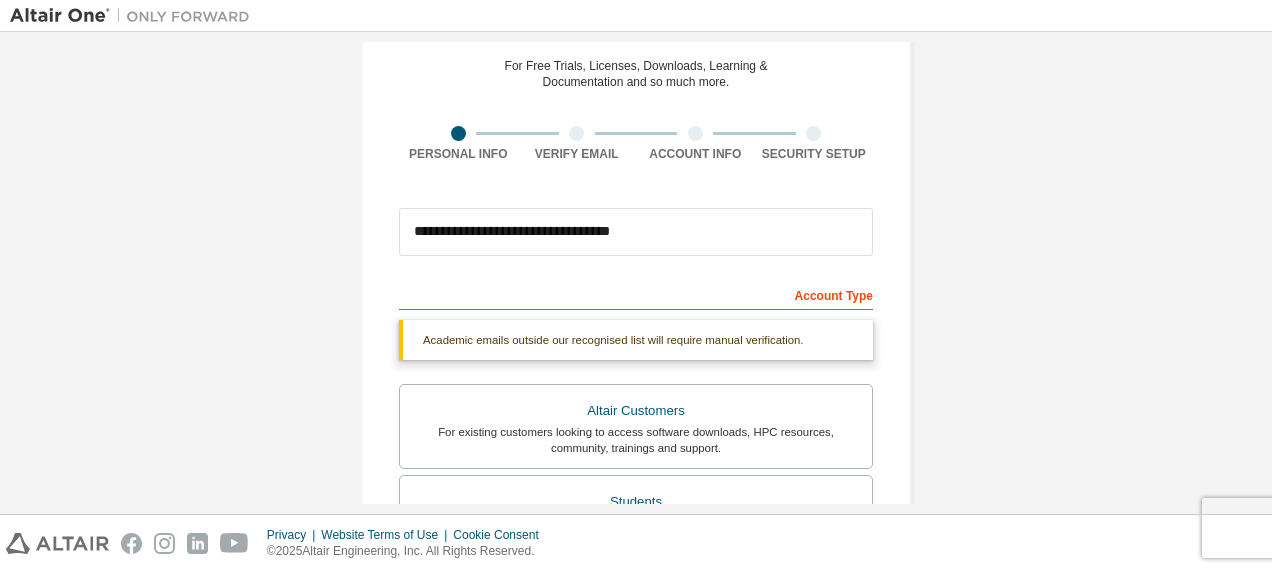 scroll, scrollTop: 62, scrollLeft: 0, axis: vertical 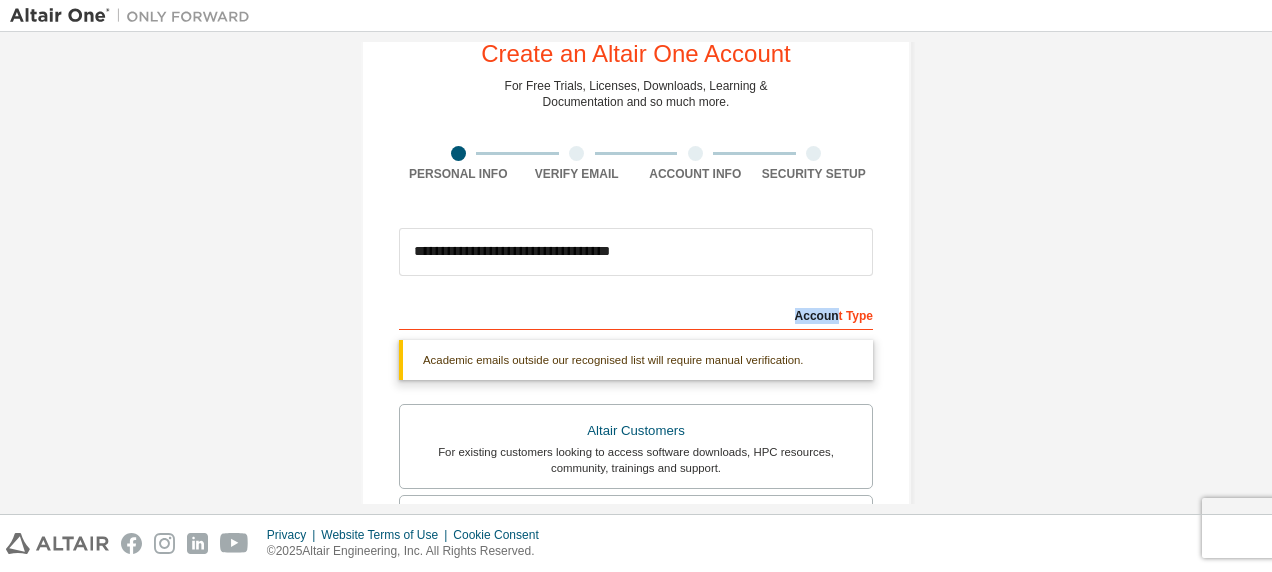 drag, startPoint x: 832, startPoint y: 297, endPoint x: 744, endPoint y: 319, distance: 90.70832 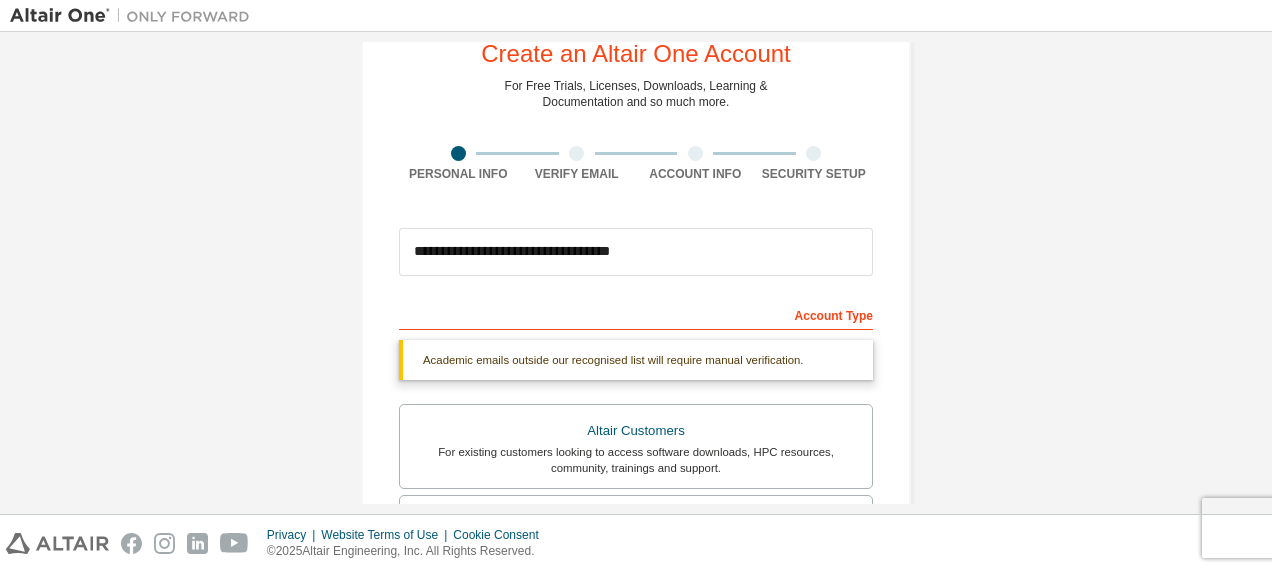 click on "**********" at bounding box center [636, 535] 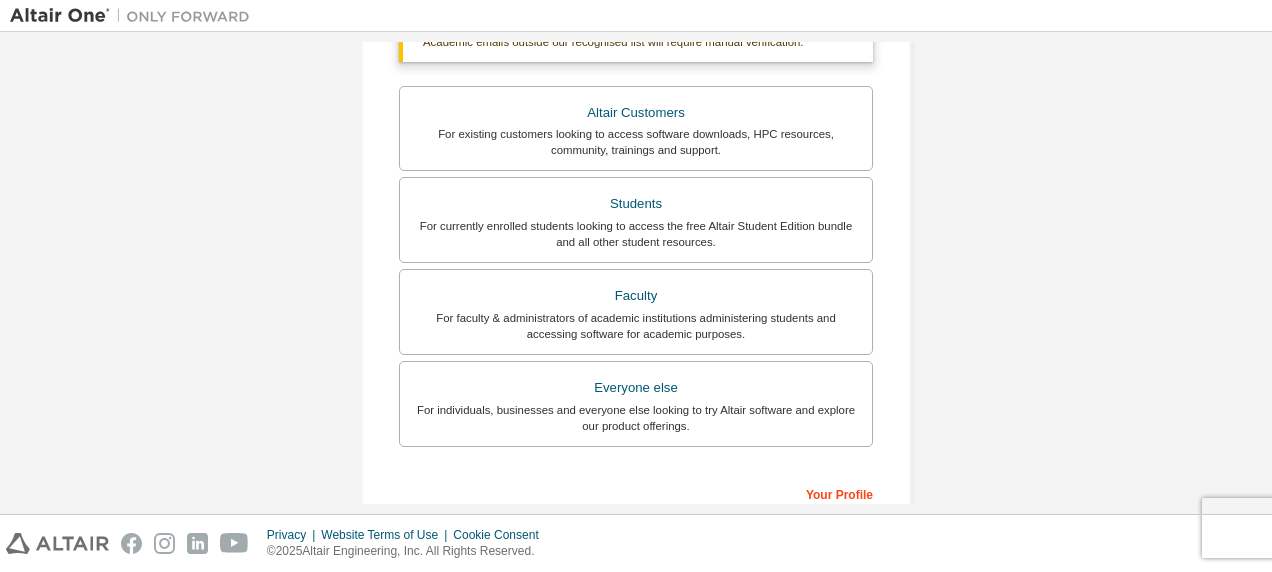 scroll, scrollTop: 382, scrollLeft: 0, axis: vertical 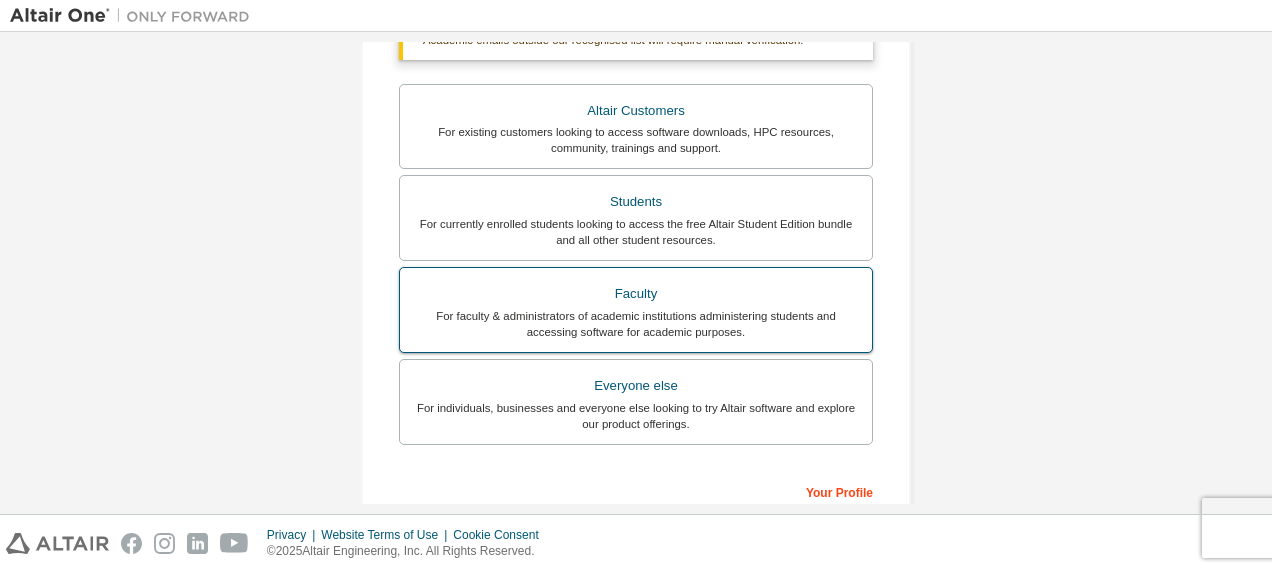 click on "For faculty & administrators of academic institutions administering students and accessing software for academic purposes." at bounding box center (636, 324) 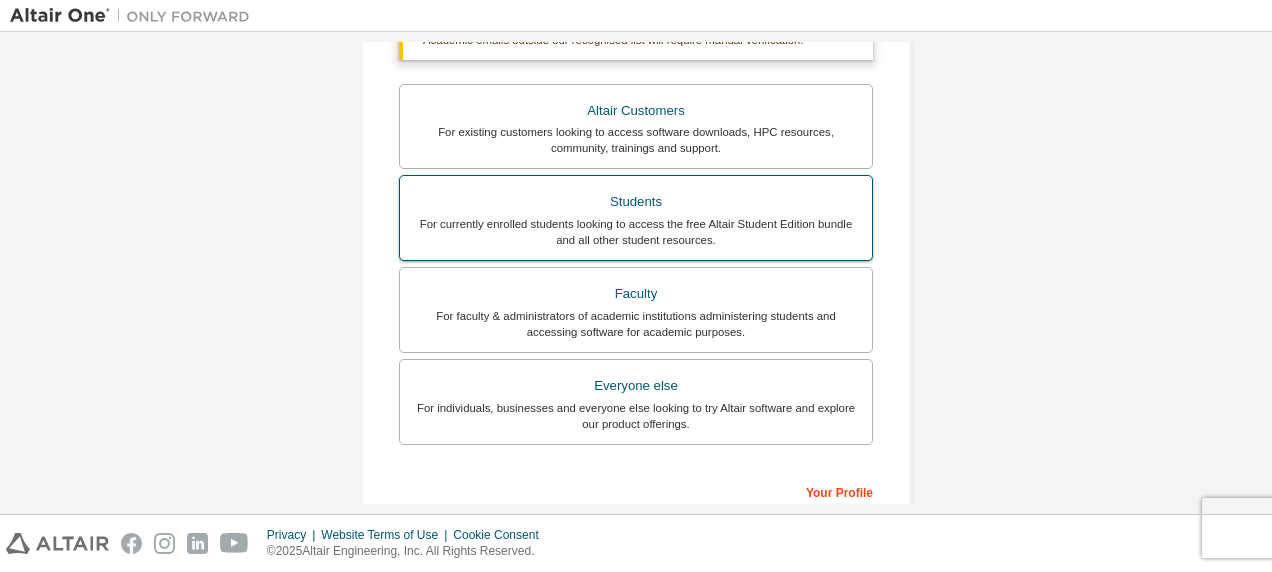 click on "Students" at bounding box center [636, 202] 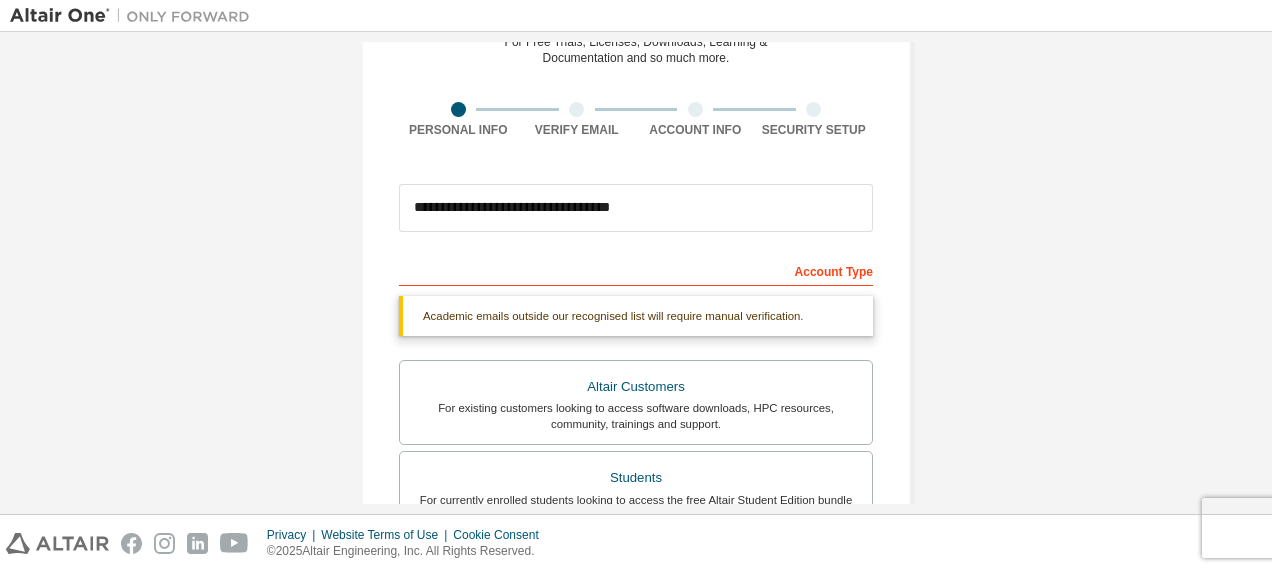 scroll, scrollTop: 101, scrollLeft: 0, axis: vertical 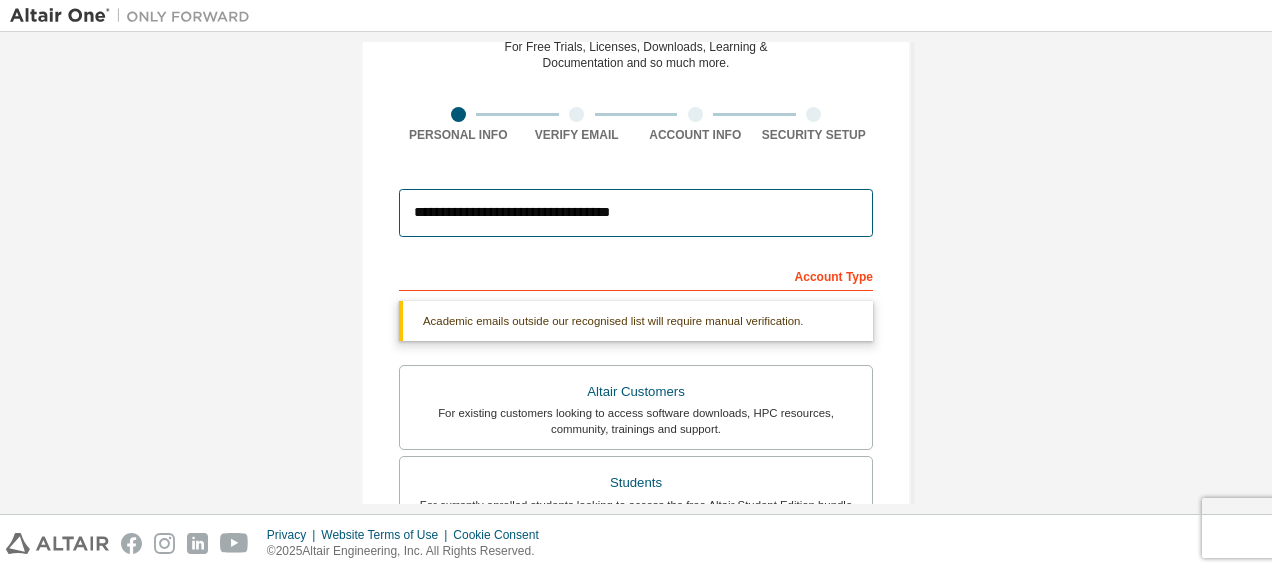 click on "**********" at bounding box center [636, 213] 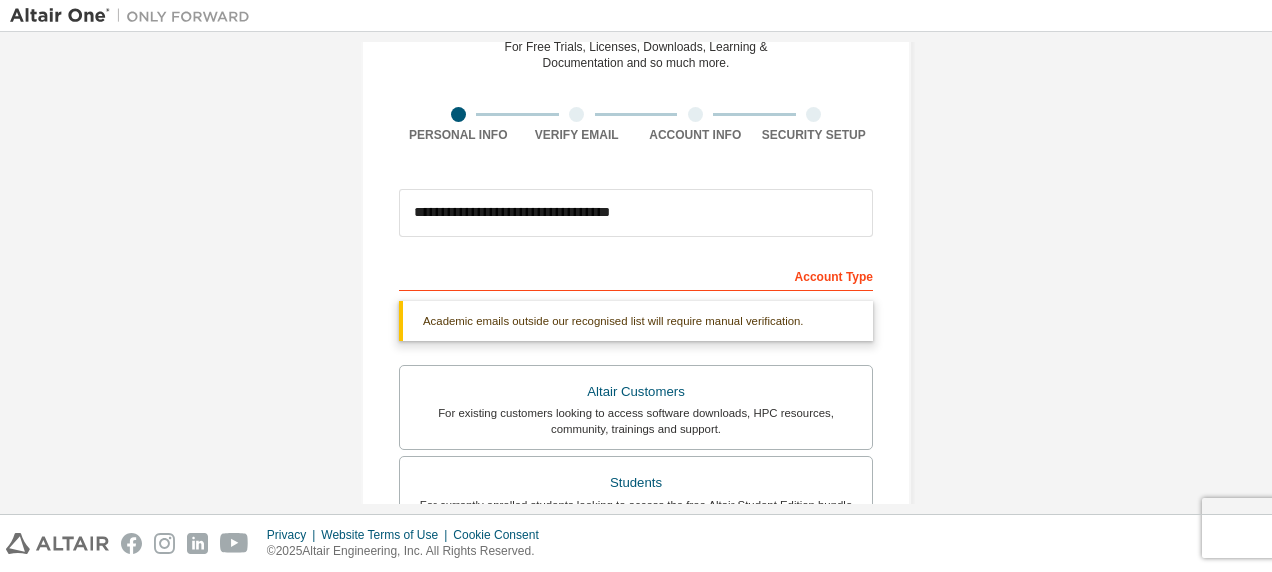 click on "**********" at bounding box center [636, 496] 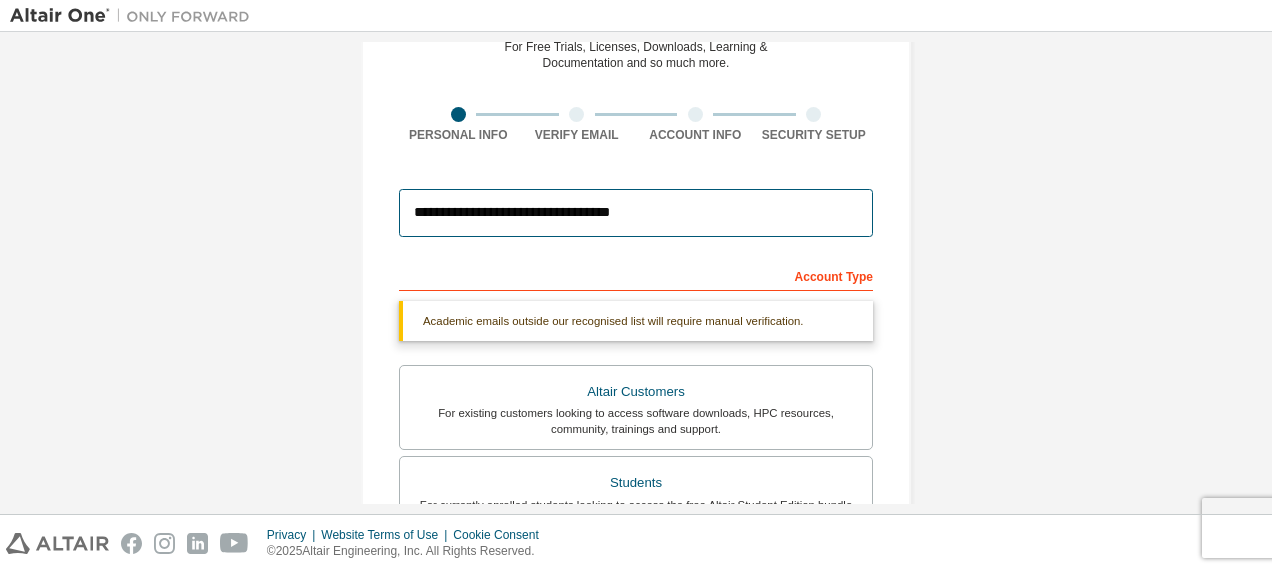 drag, startPoint x: 661, startPoint y: 204, endPoint x: 312, endPoint y: 198, distance: 349.05157 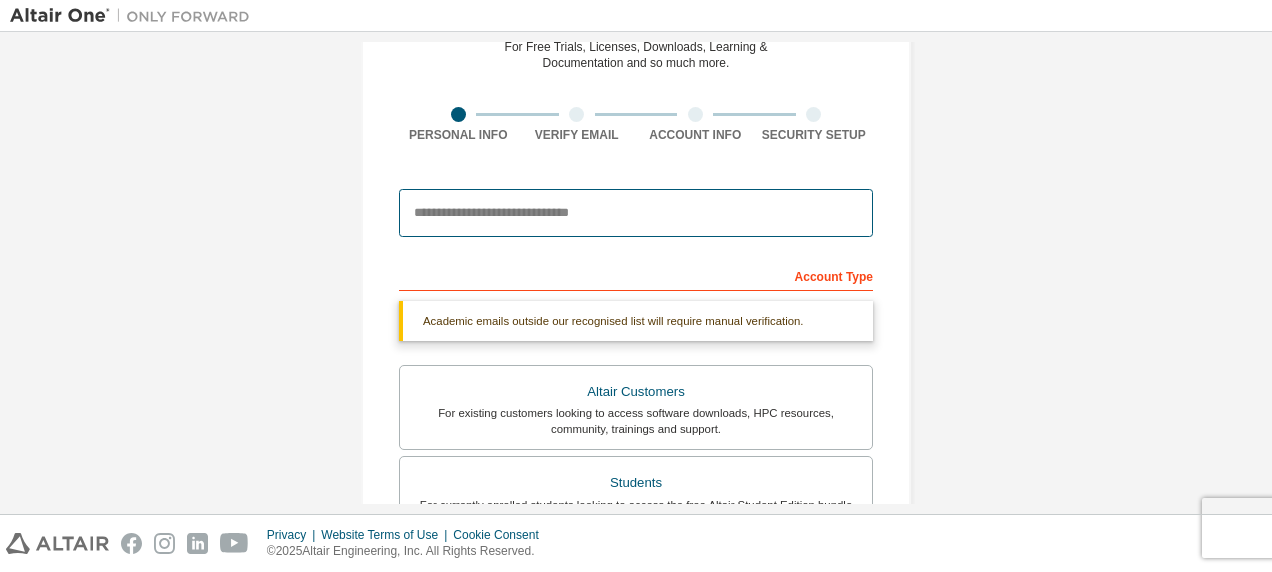 paste on "**********" 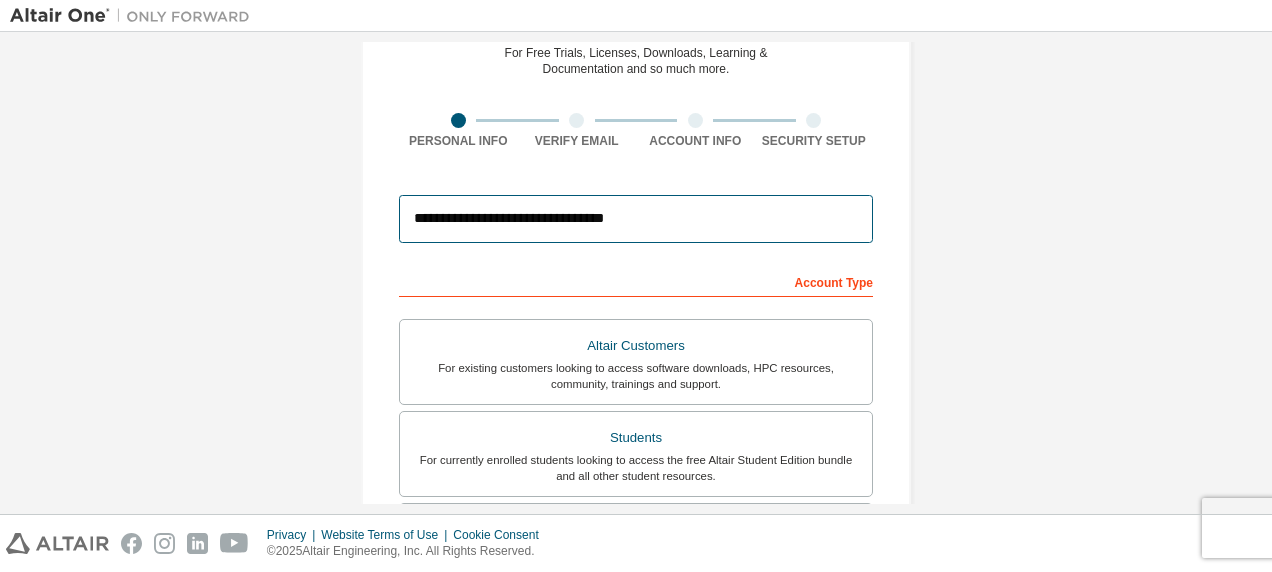 scroll, scrollTop: 94, scrollLeft: 0, axis: vertical 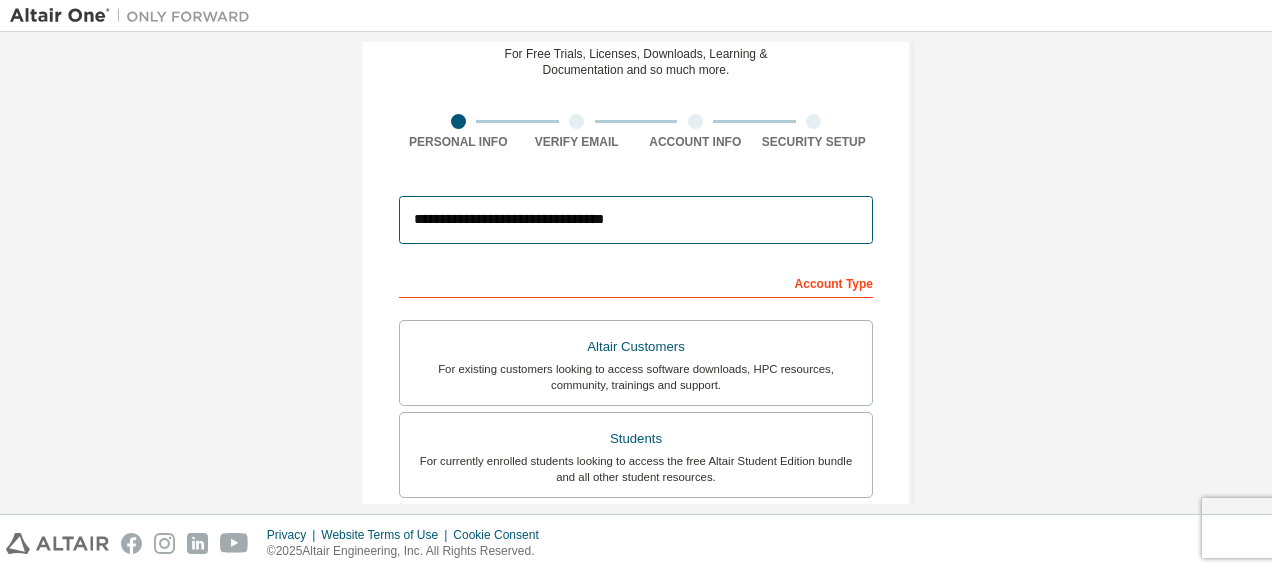 type on "**********" 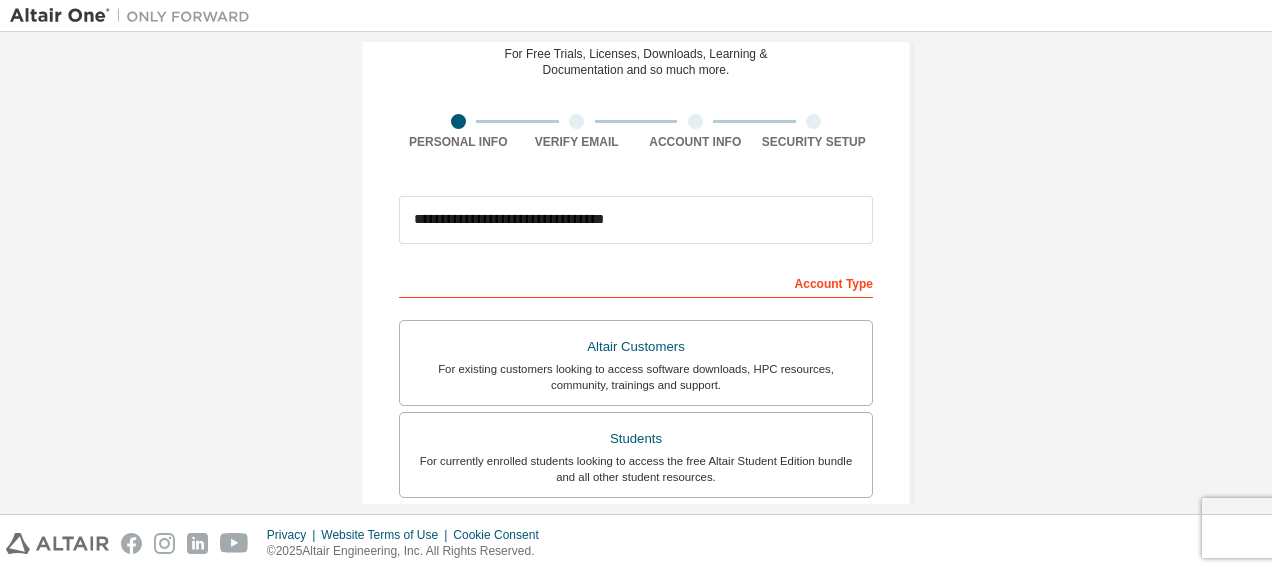 click on "**********" at bounding box center [636, 578] 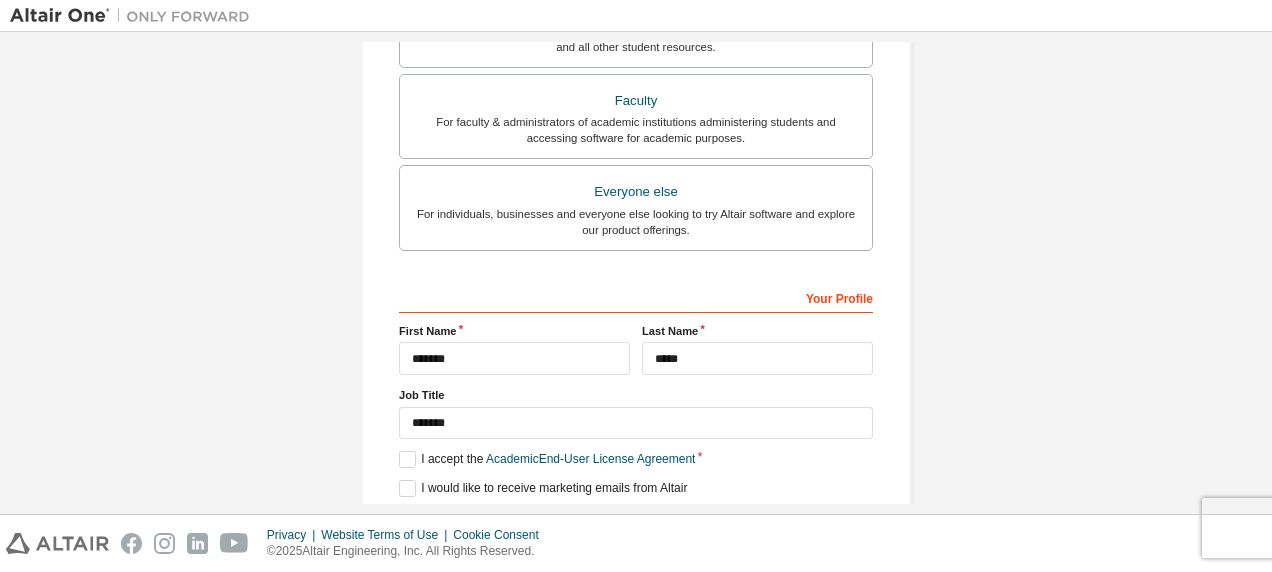 scroll, scrollTop: 525, scrollLeft: 0, axis: vertical 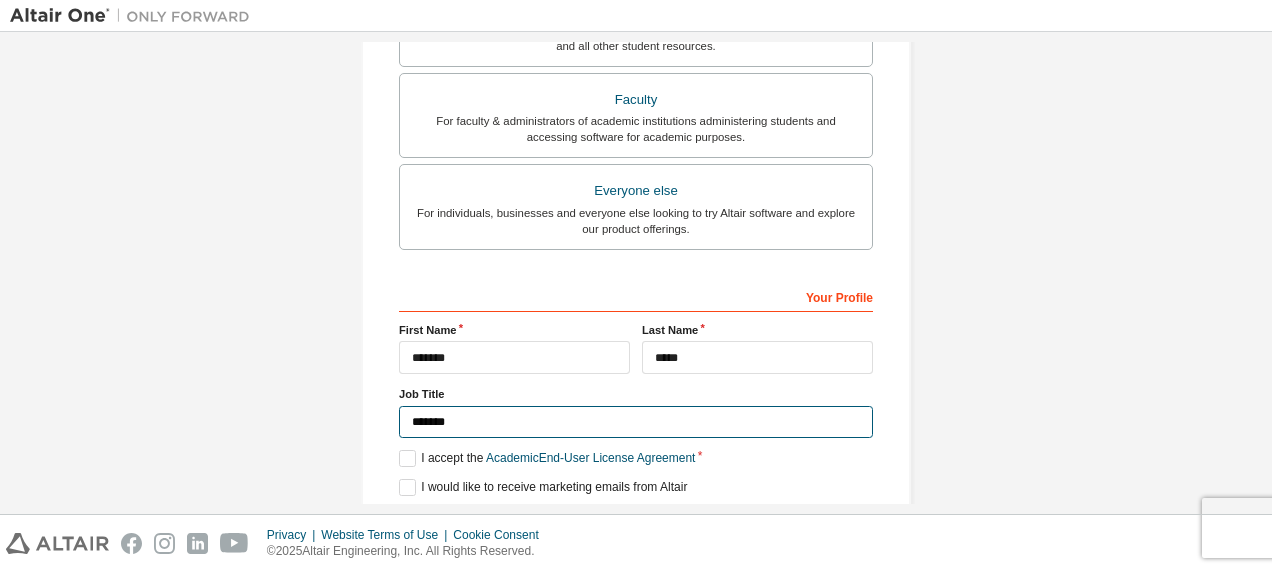 click on "*******" at bounding box center [636, 422] 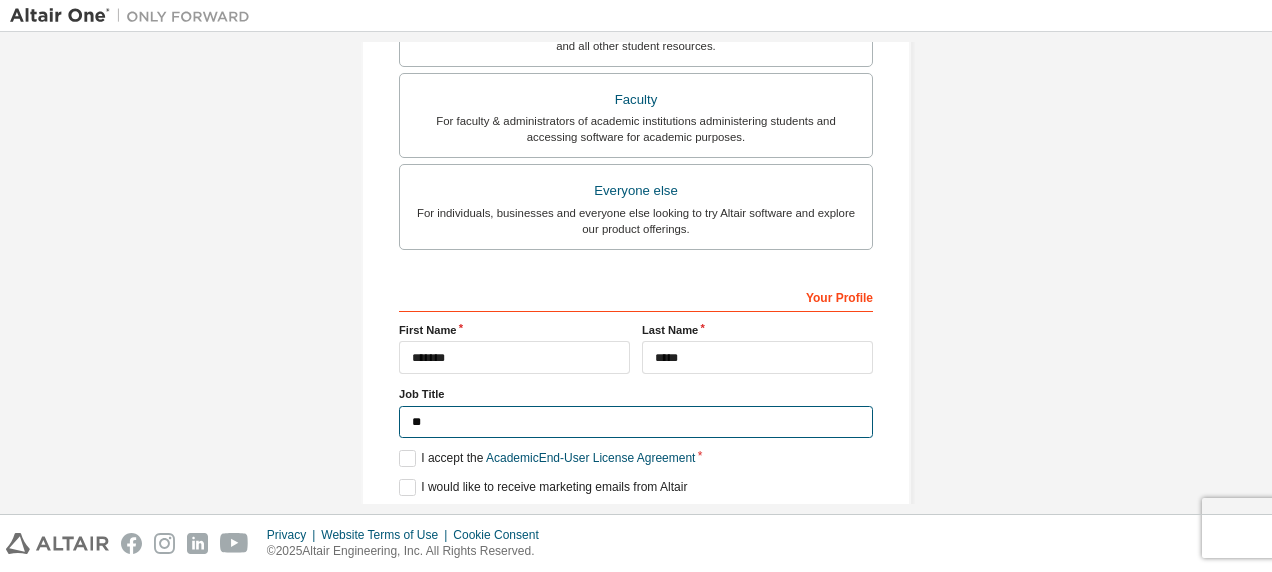 type on "*" 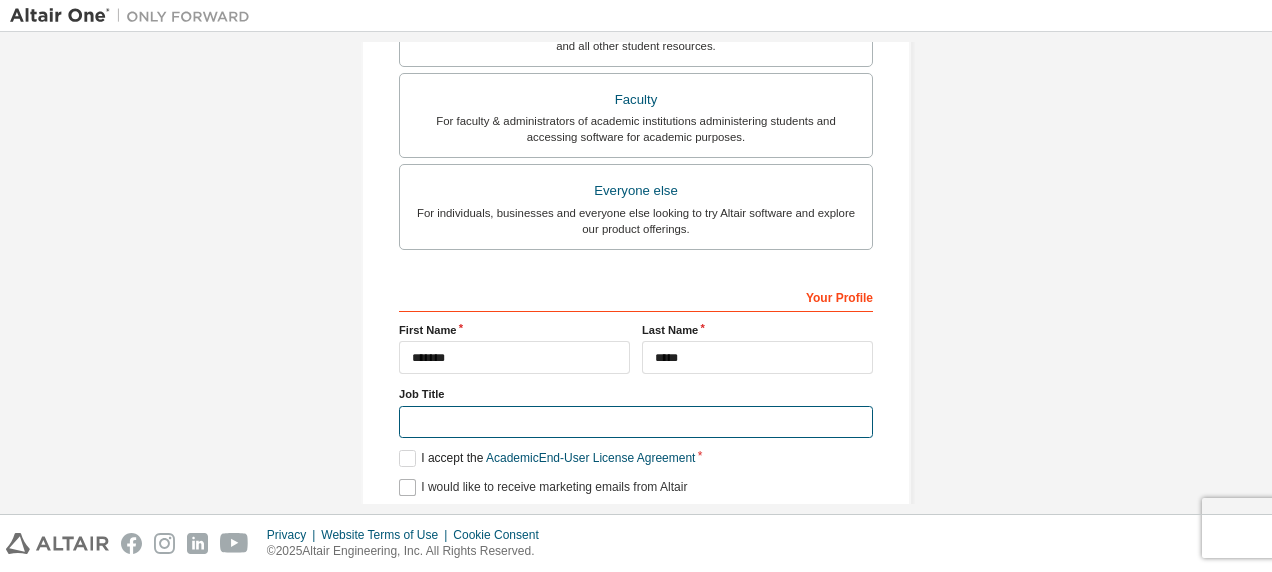 scroll, scrollTop: 592, scrollLeft: 0, axis: vertical 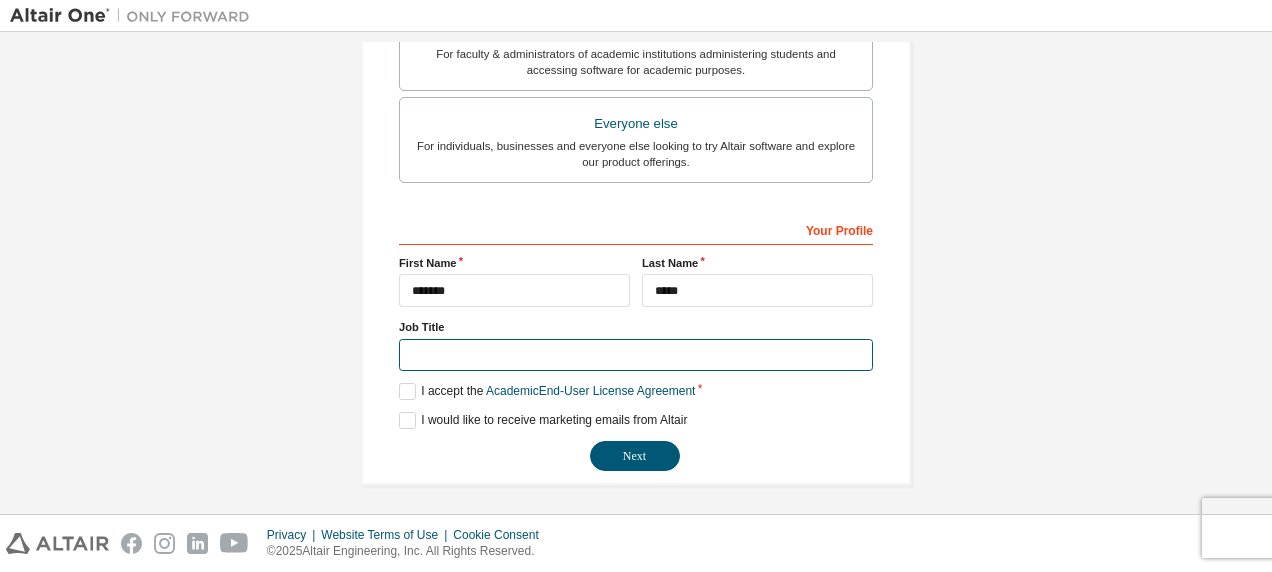 type on "*" 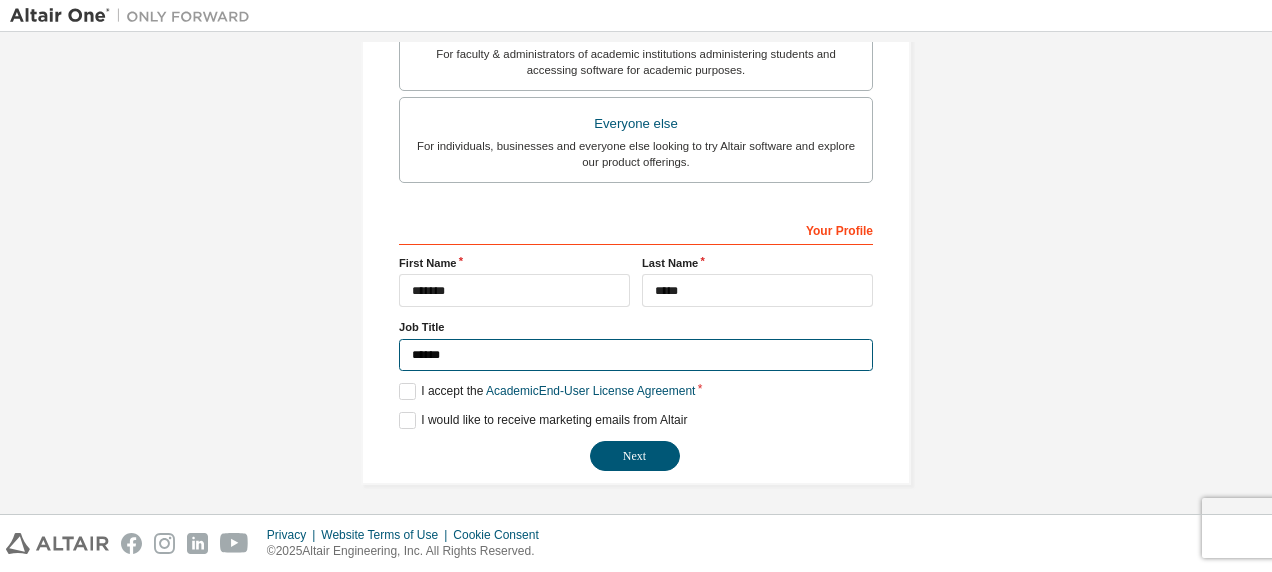 type on "*******" 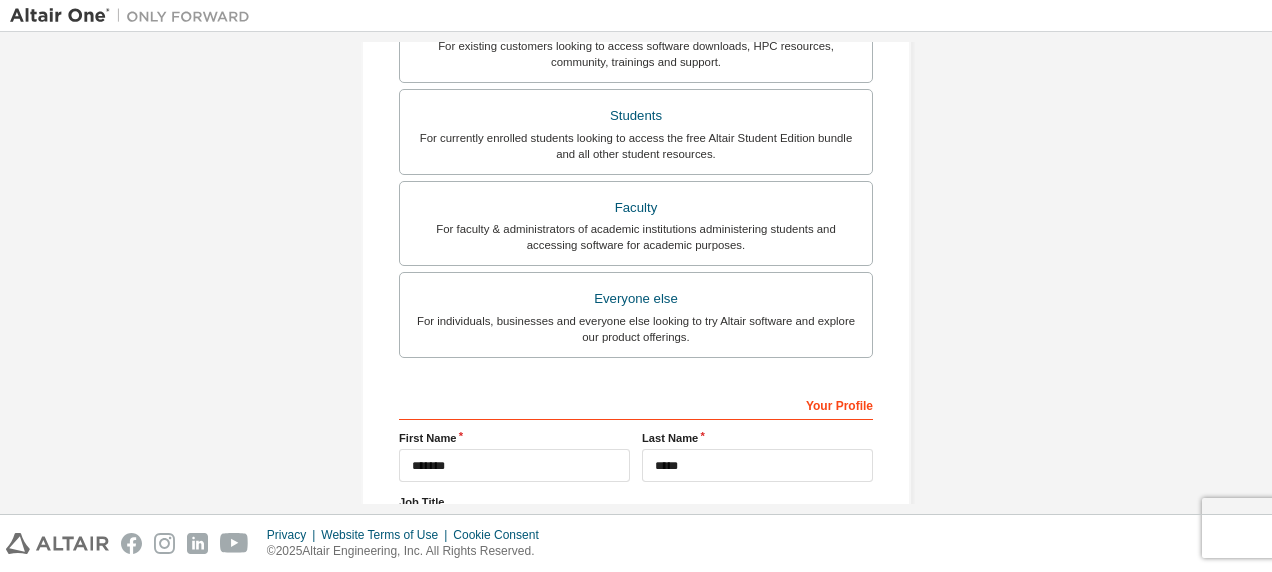 scroll, scrollTop: 592, scrollLeft: 0, axis: vertical 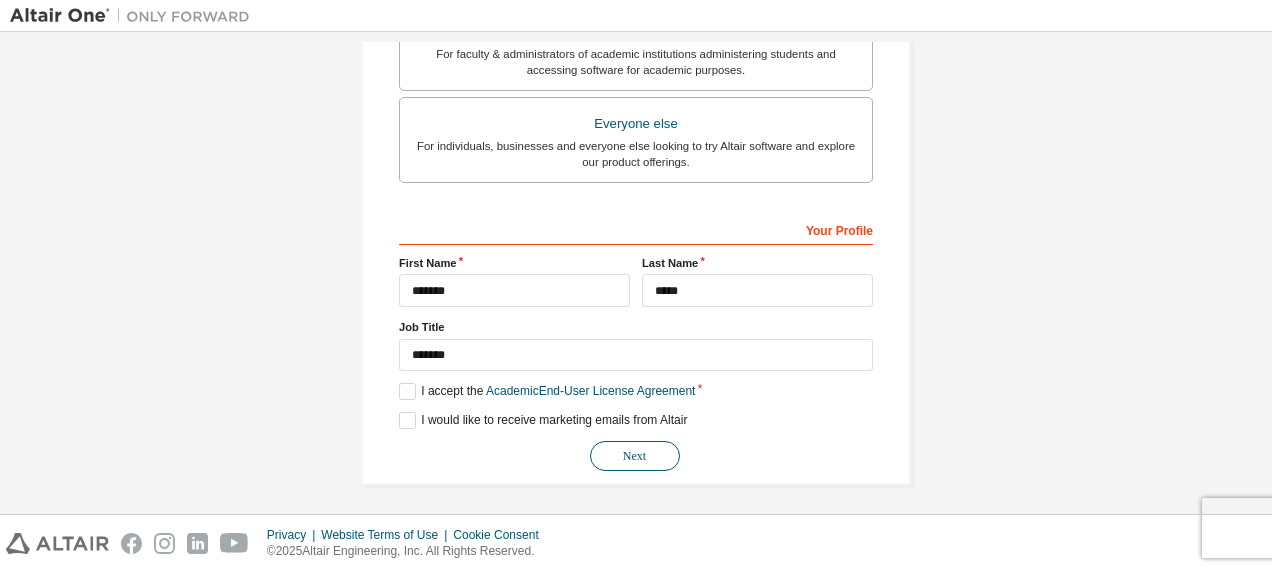 click on "Next" at bounding box center [635, 456] 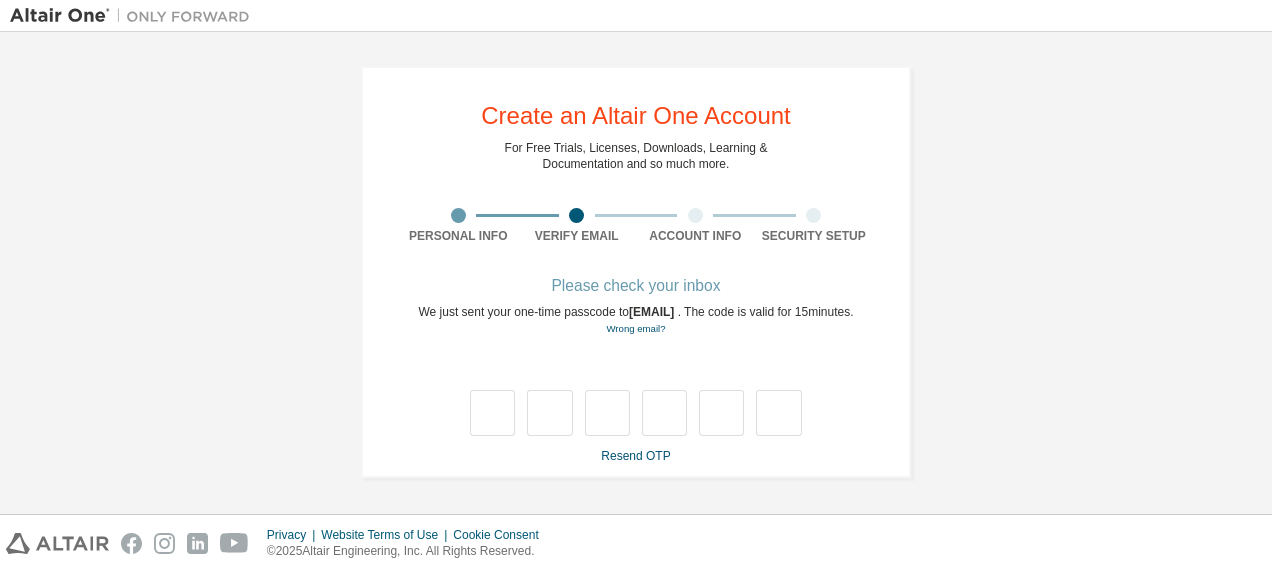 scroll, scrollTop: 13, scrollLeft: 0, axis: vertical 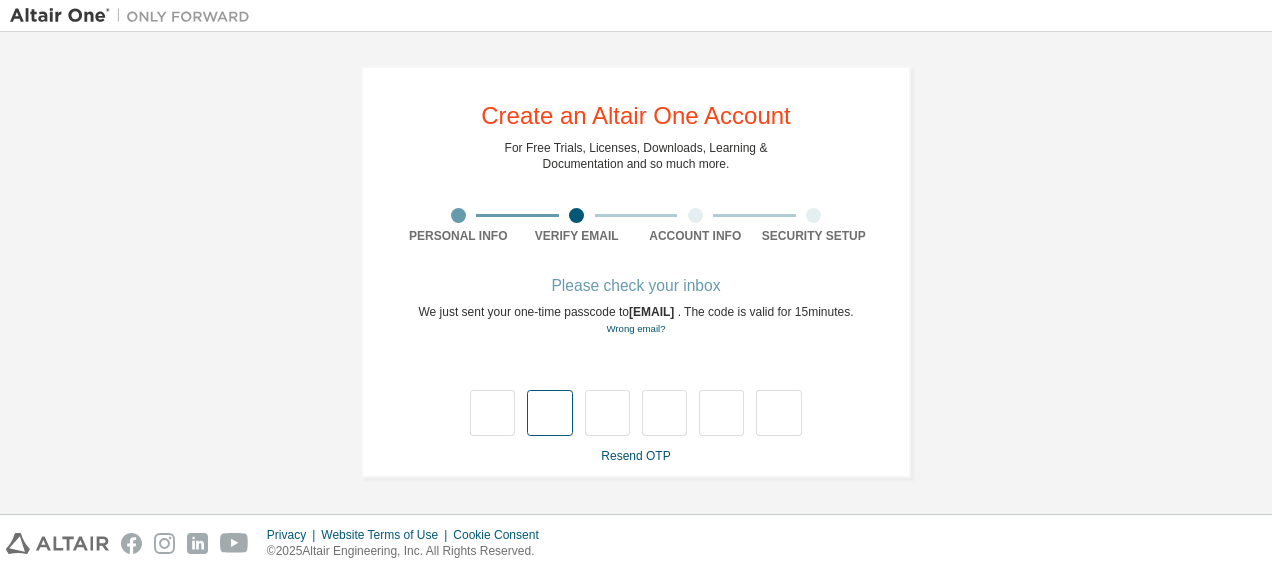 type on "*" 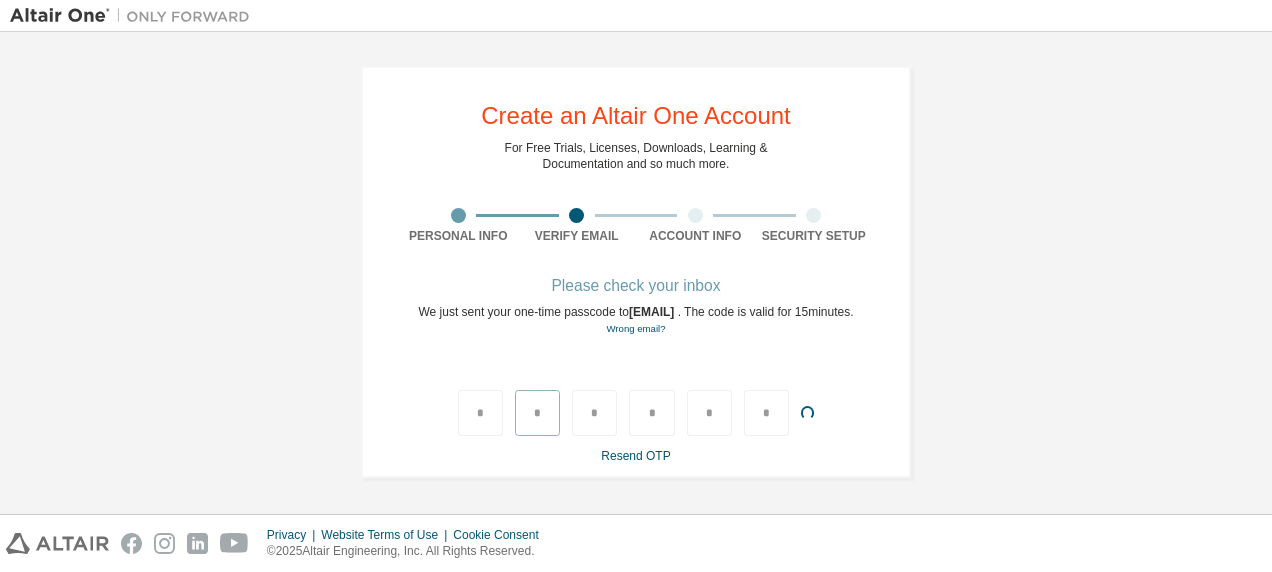 scroll, scrollTop: 0, scrollLeft: 0, axis: both 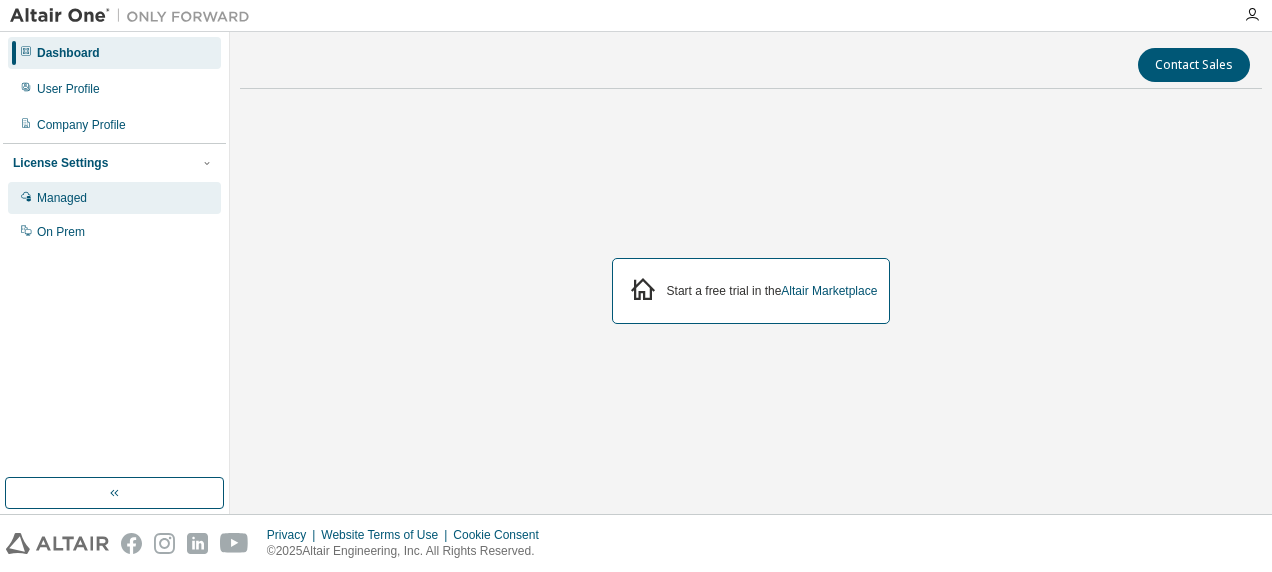 click on "Managed" at bounding box center (114, 198) 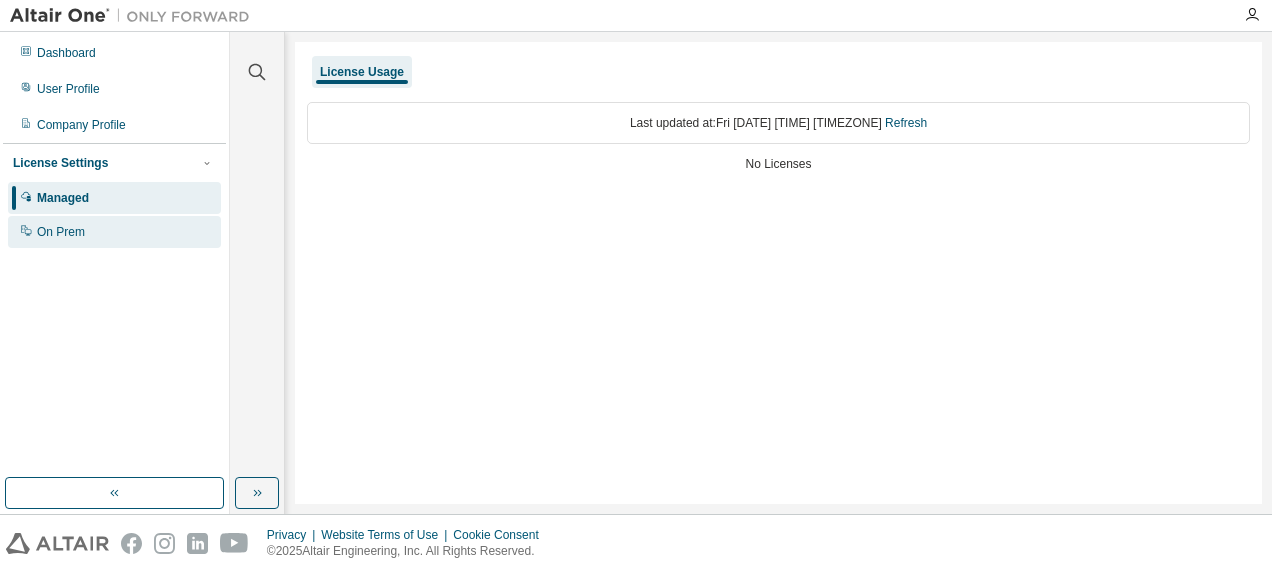 click on "On Prem" at bounding box center [114, 232] 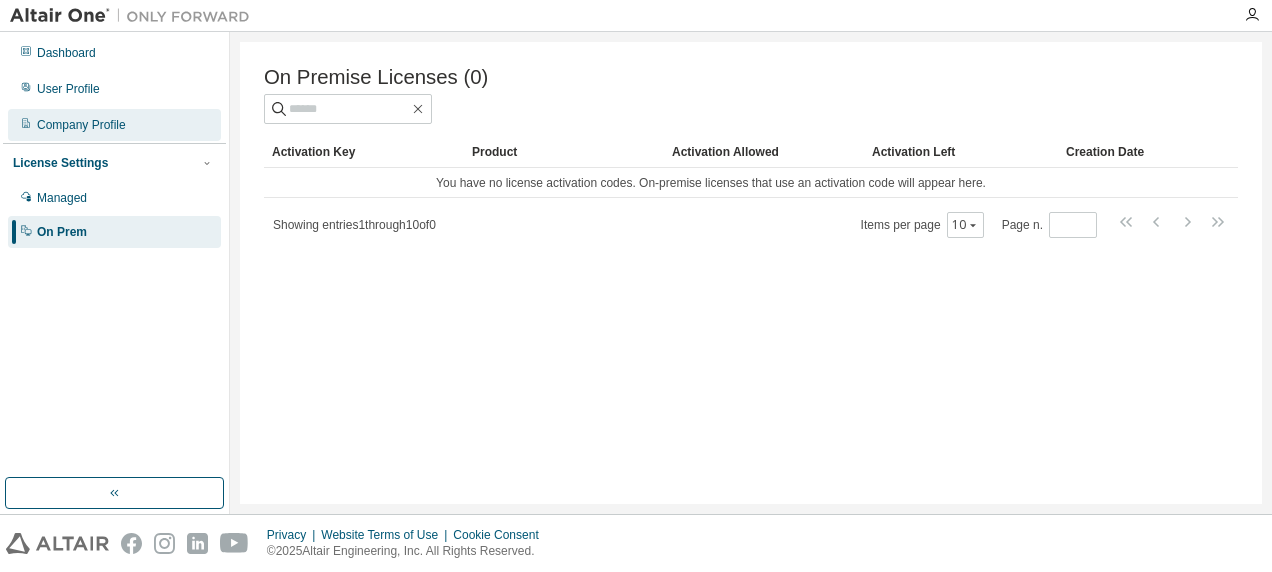 click on "Company Profile" at bounding box center [81, 125] 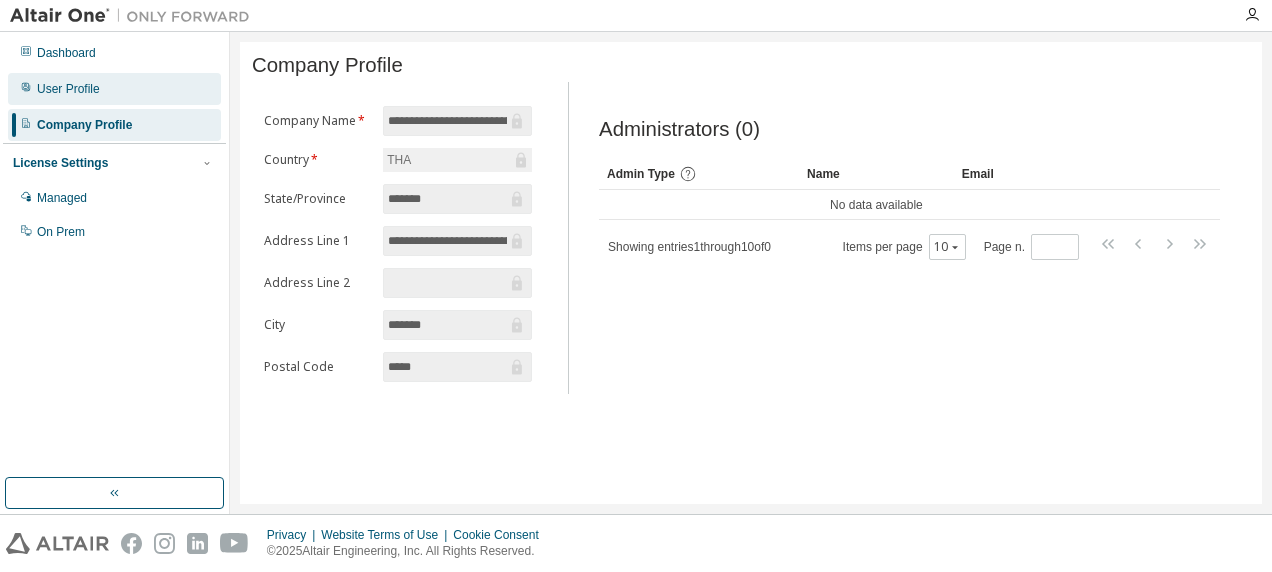 click on "User Profile" at bounding box center [114, 89] 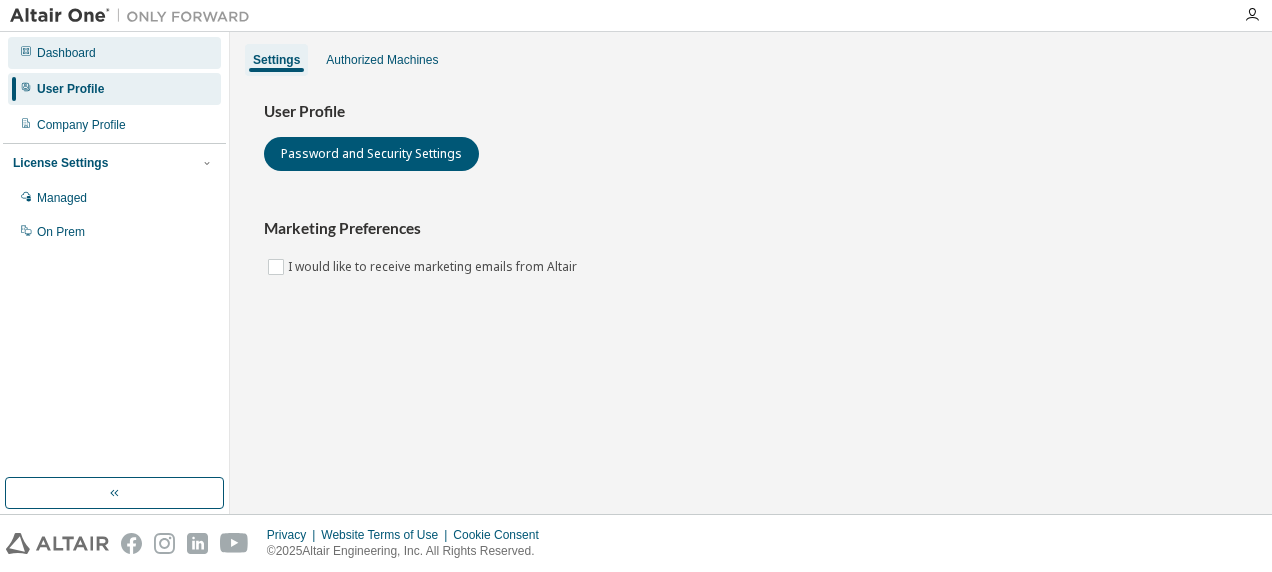 click on "Dashboard" at bounding box center [114, 53] 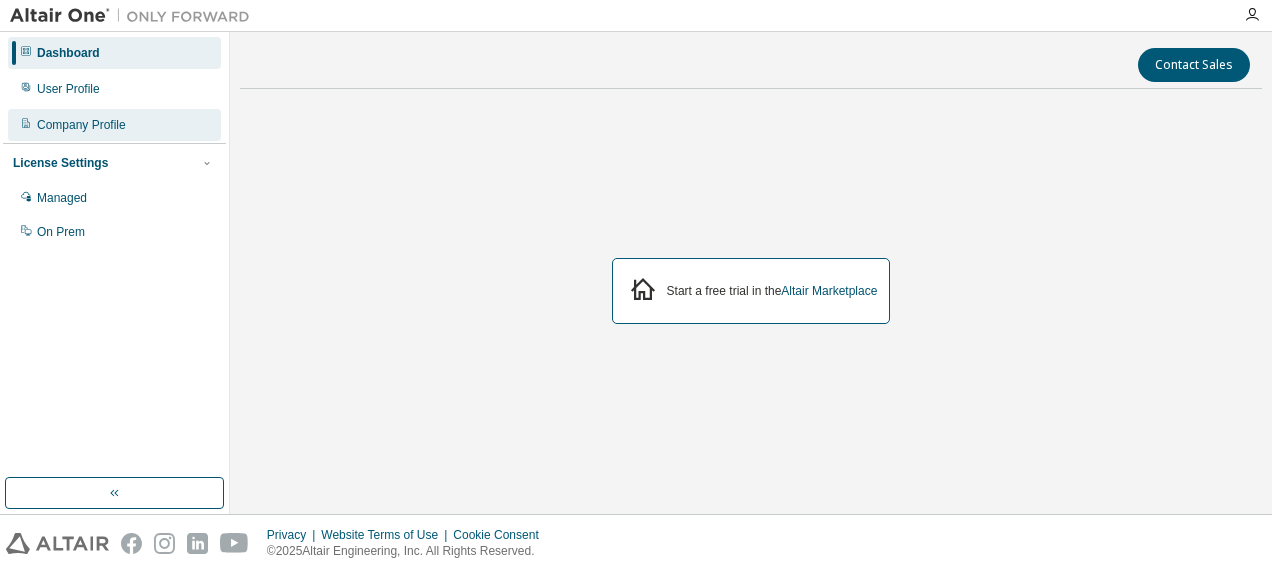 click on "Company Profile" at bounding box center (114, 125) 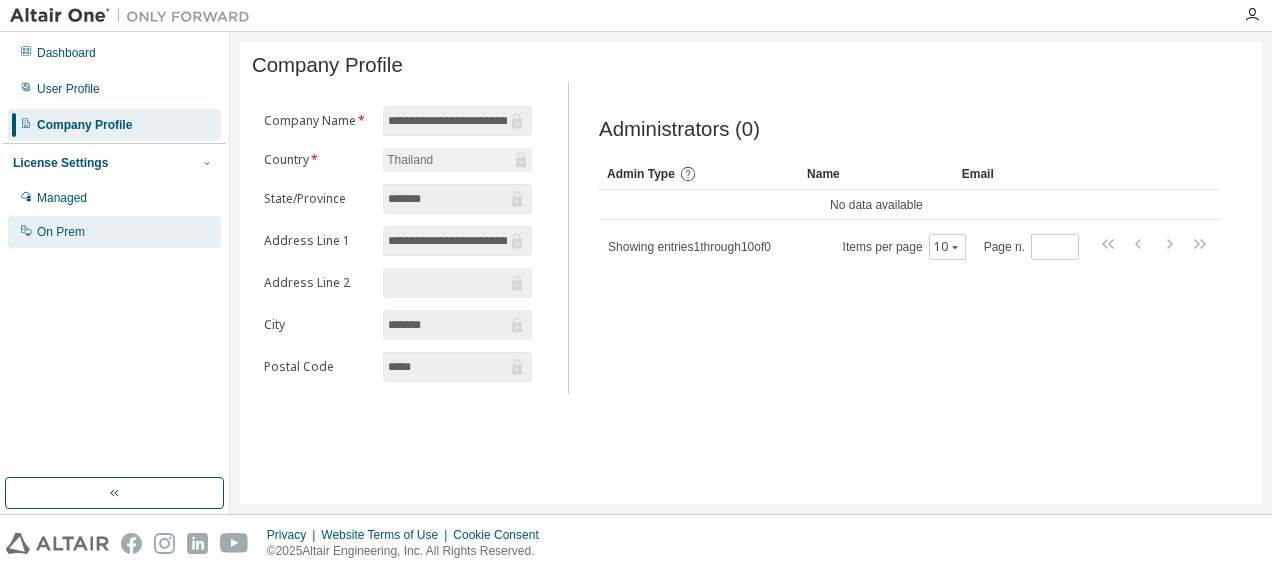 click on "On Prem" at bounding box center (61, 232) 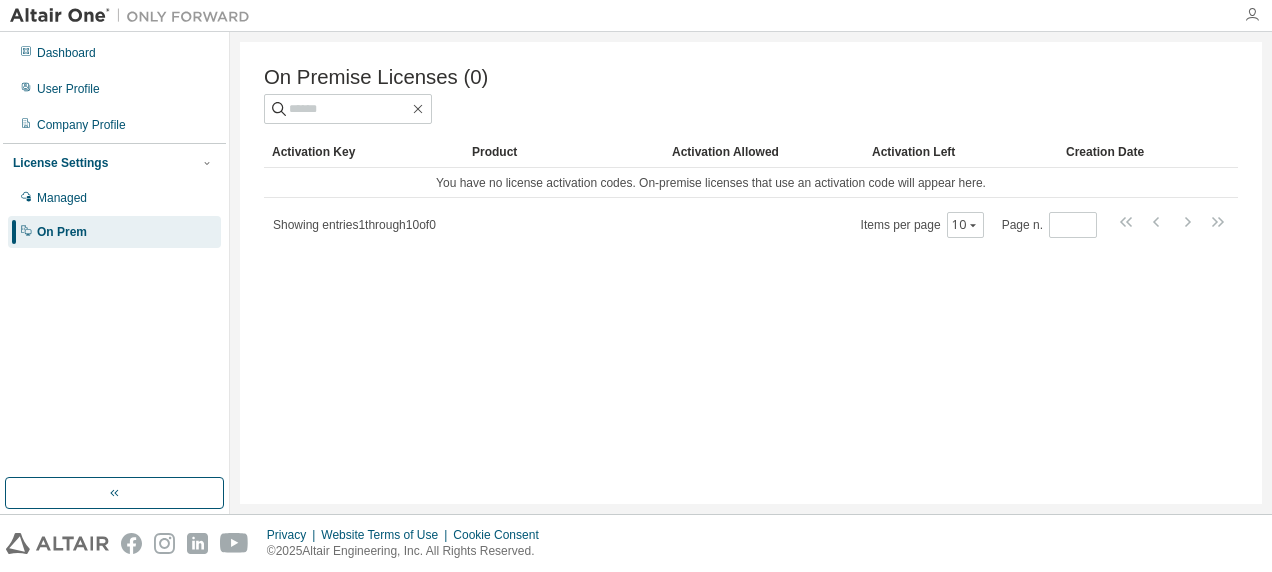 click at bounding box center (1252, 15) 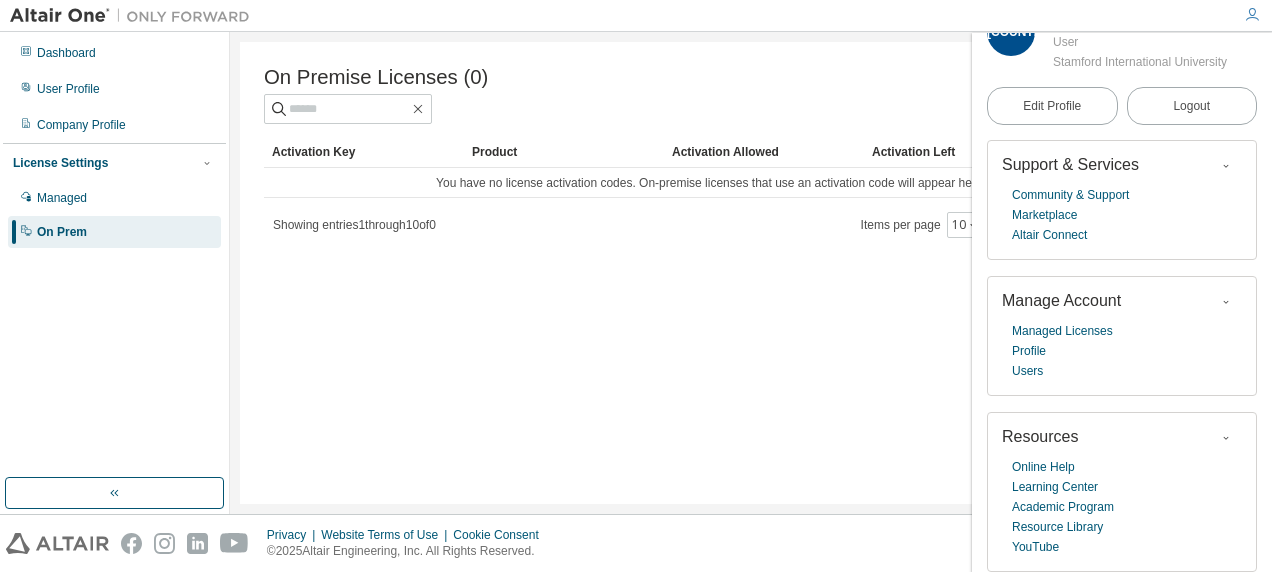 scroll, scrollTop: 123, scrollLeft: 0, axis: vertical 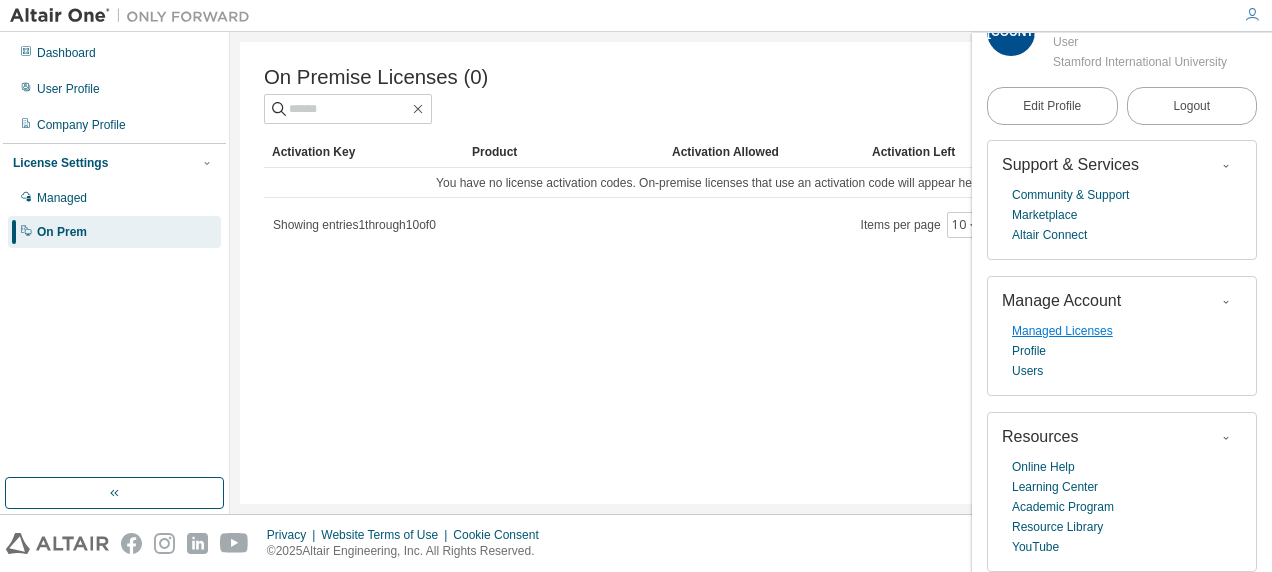 click on "Managed Licenses" at bounding box center (1062, 331) 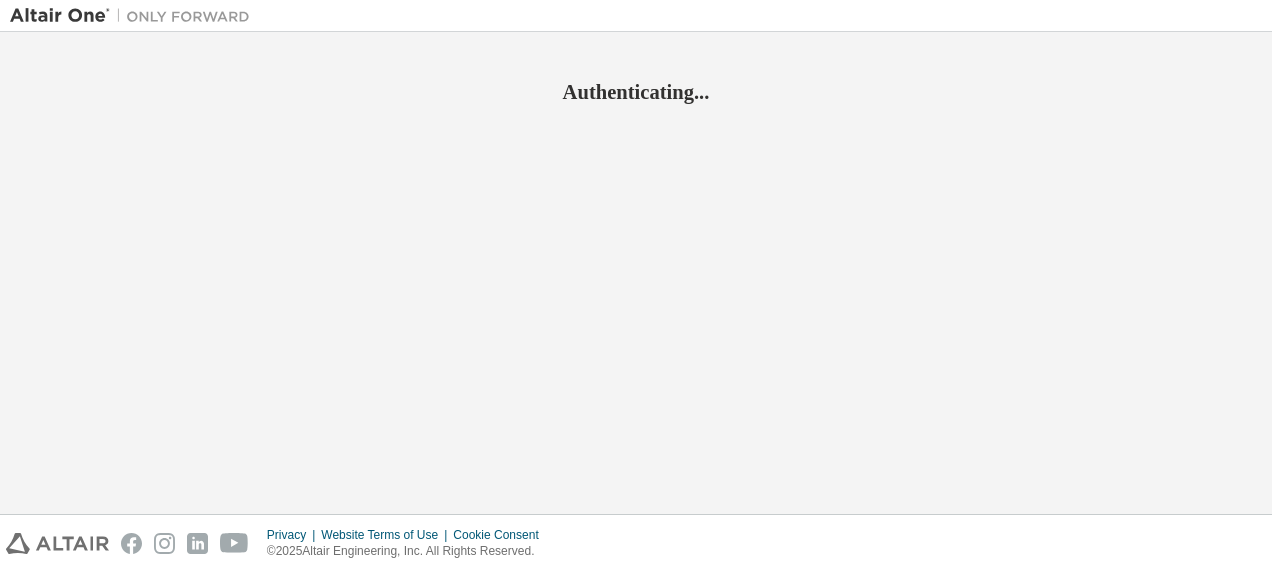 scroll, scrollTop: 0, scrollLeft: 0, axis: both 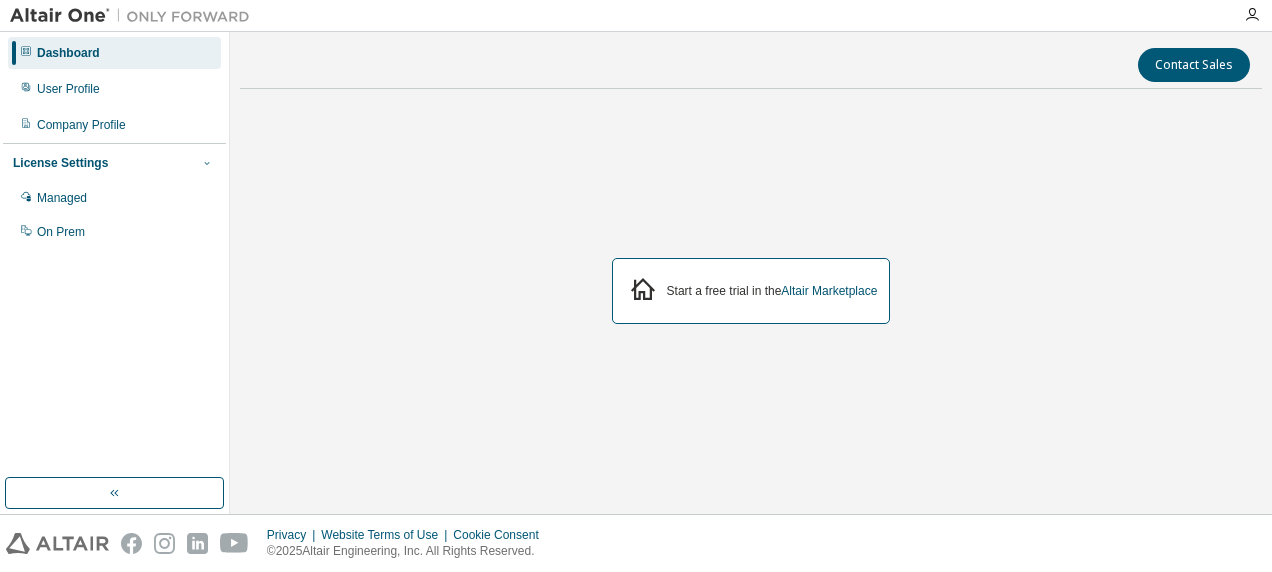 click at bounding box center [207, 163] 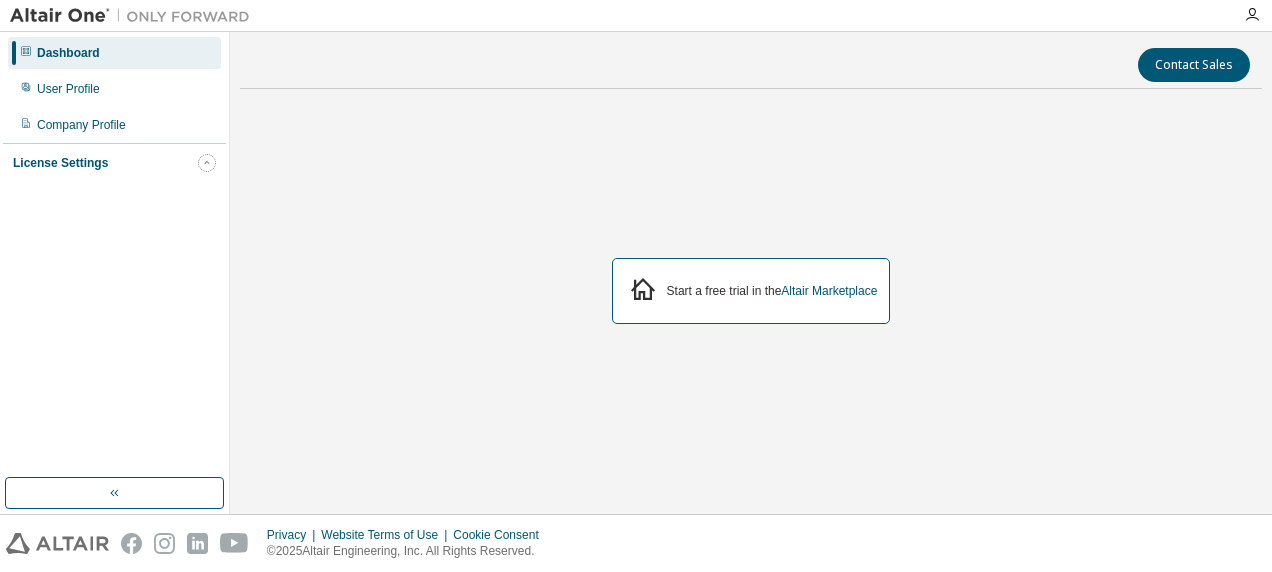 click at bounding box center [207, 163] 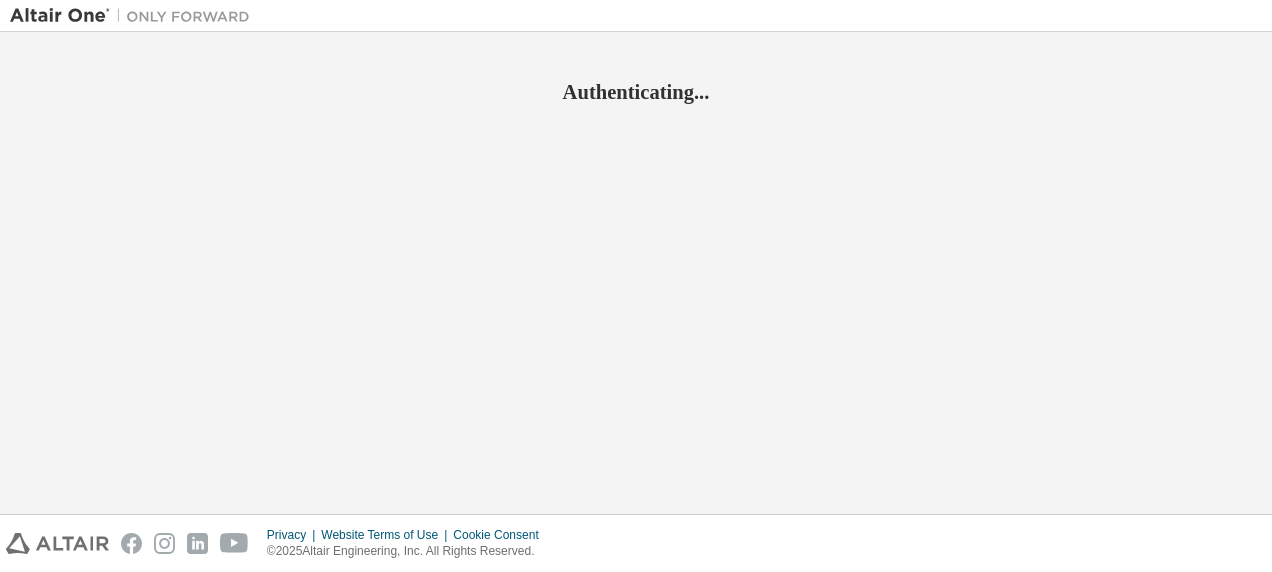 scroll, scrollTop: 0, scrollLeft: 0, axis: both 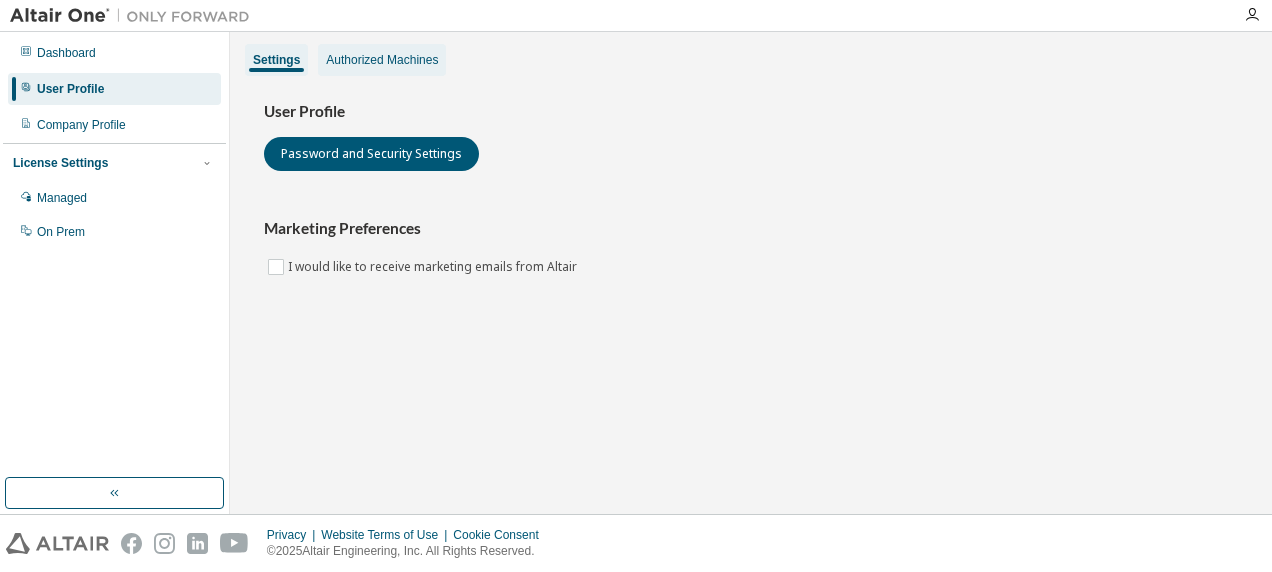click on "Authorized Machines" at bounding box center (382, 60) 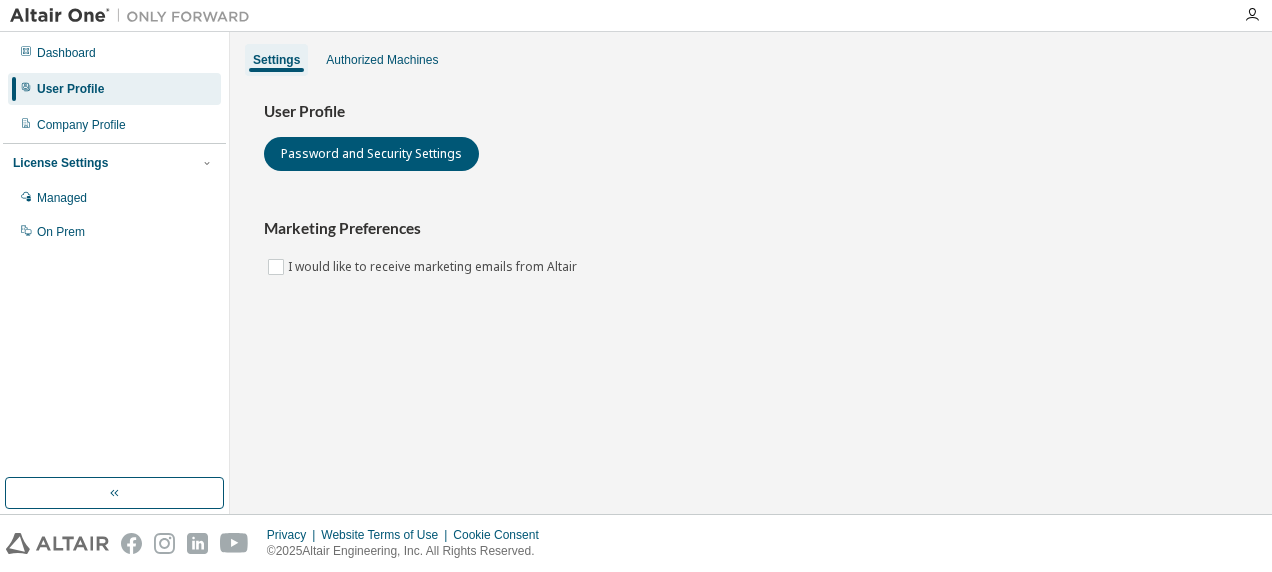 scroll, scrollTop: 0, scrollLeft: 0, axis: both 